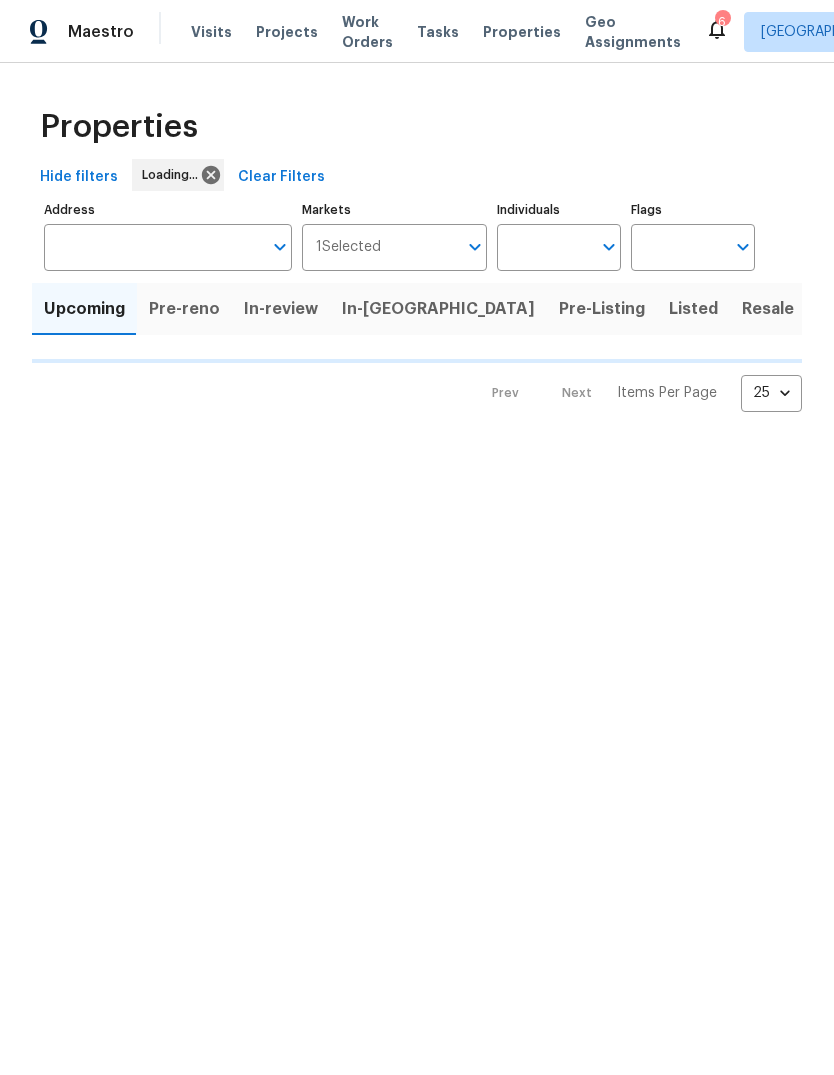 scroll, scrollTop: 0, scrollLeft: 0, axis: both 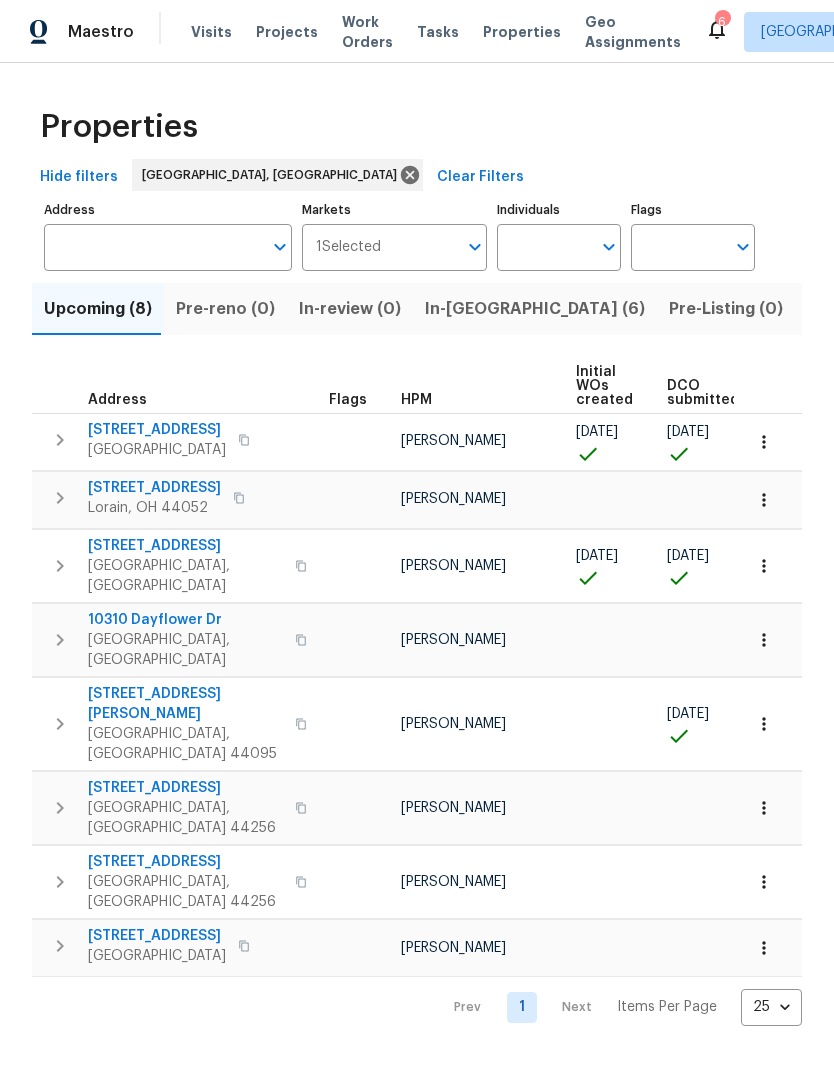 click on "In-reno (6)" at bounding box center (535, 309) 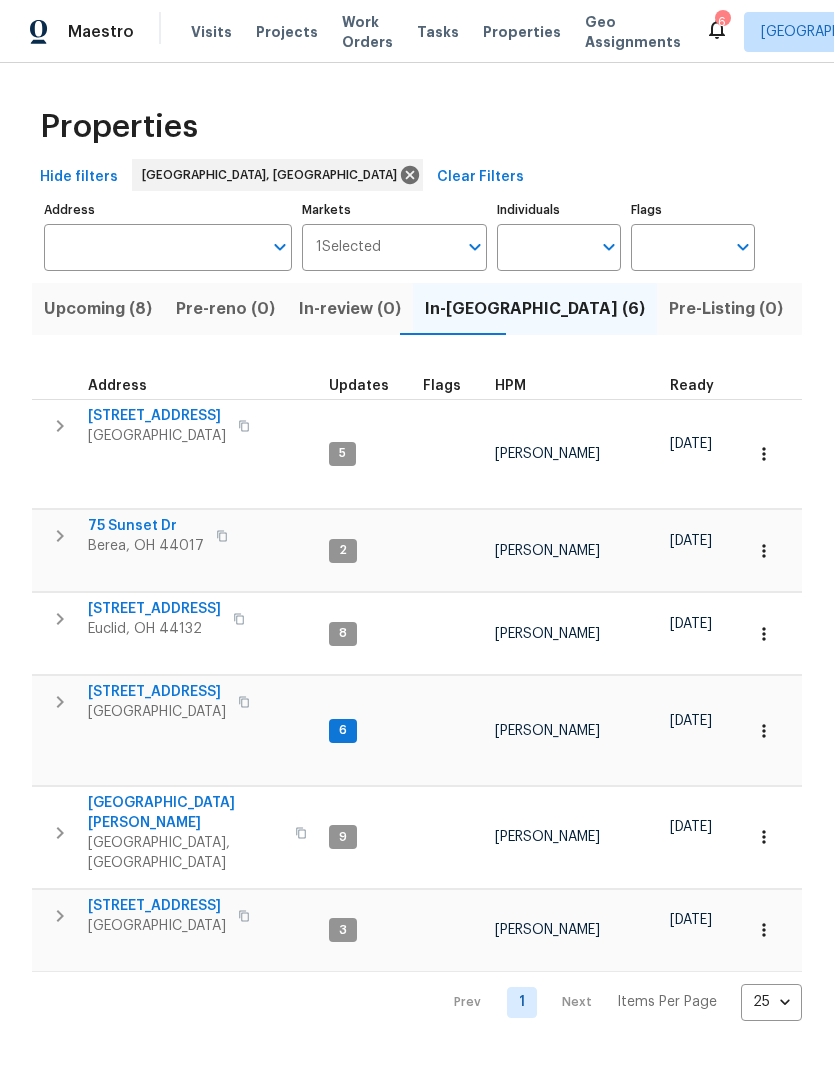 click on "Upcoming (8)" at bounding box center [98, 309] 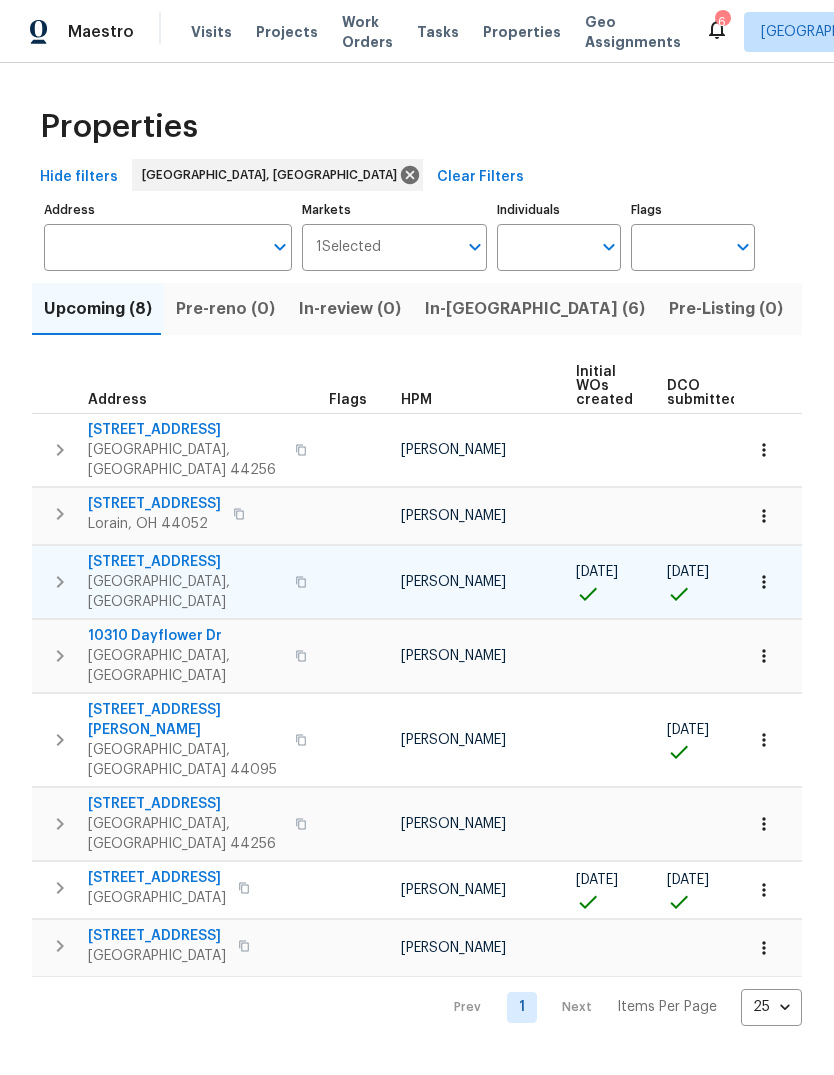 click on "10465 Woodchuck Ct" at bounding box center (185, 562) 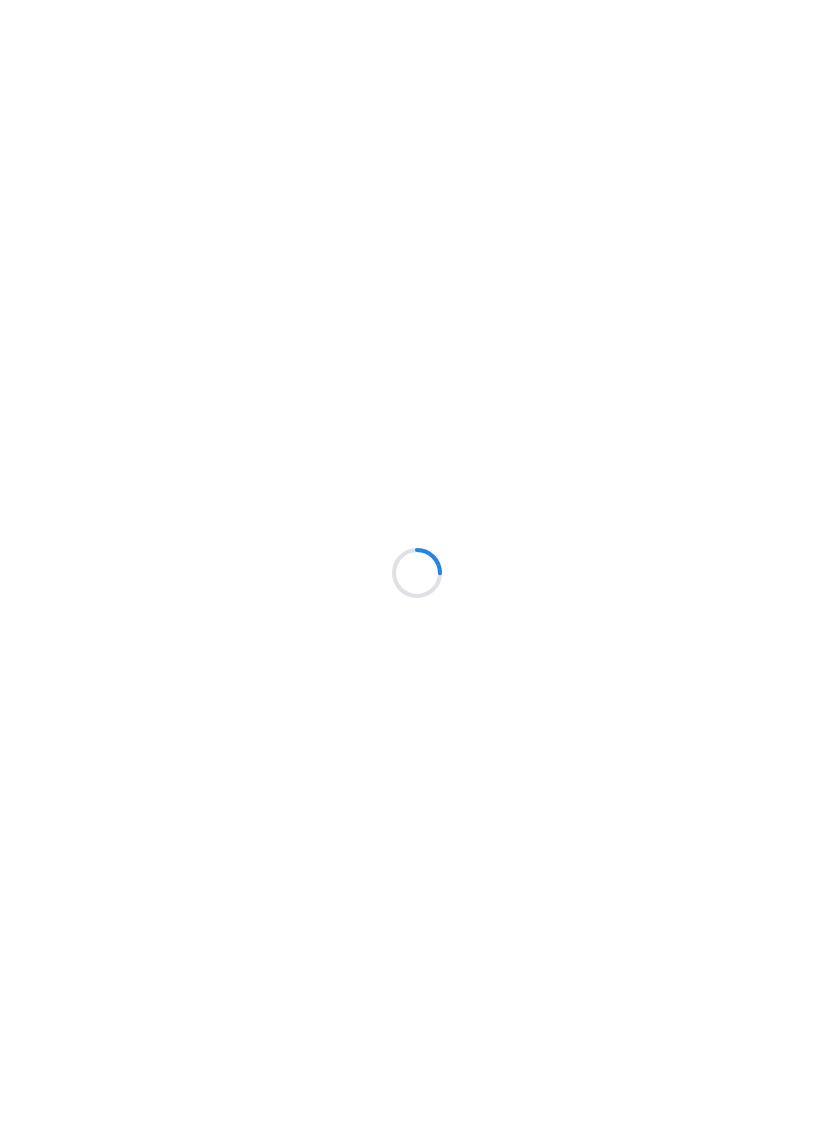 scroll, scrollTop: 0, scrollLeft: 0, axis: both 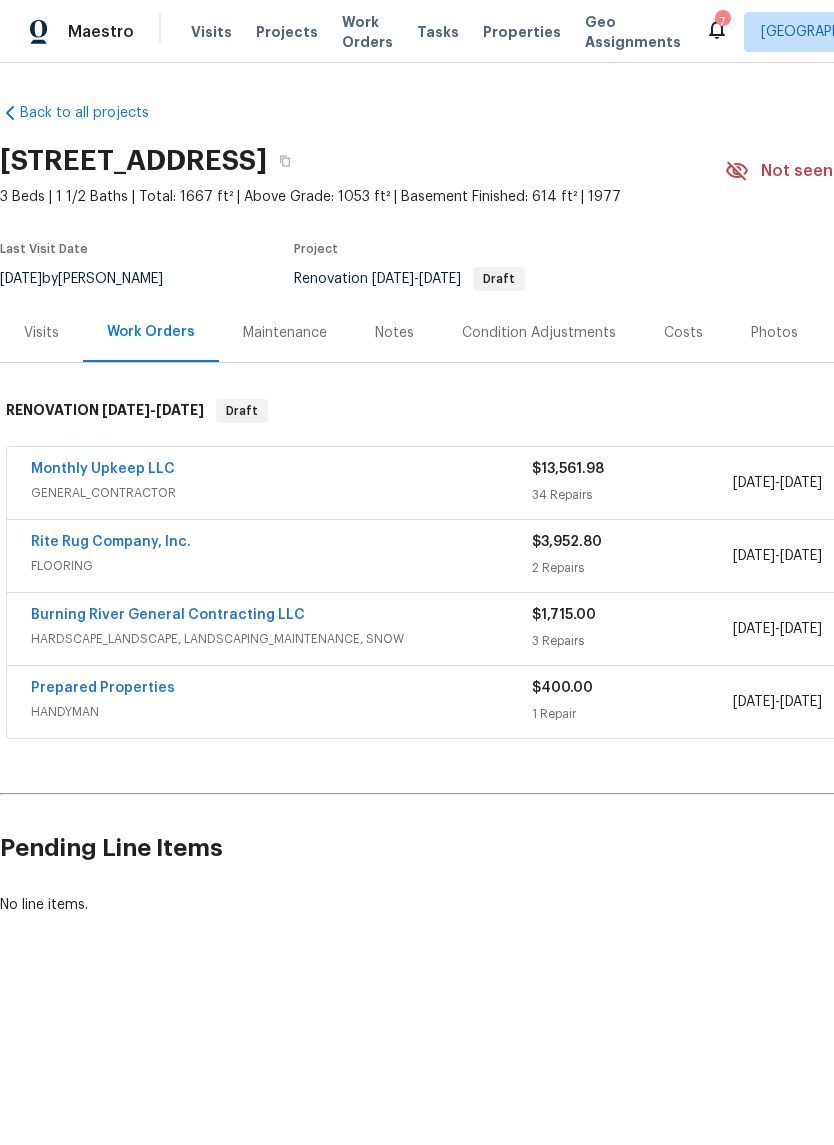 click on "Visits" at bounding box center (41, 333) 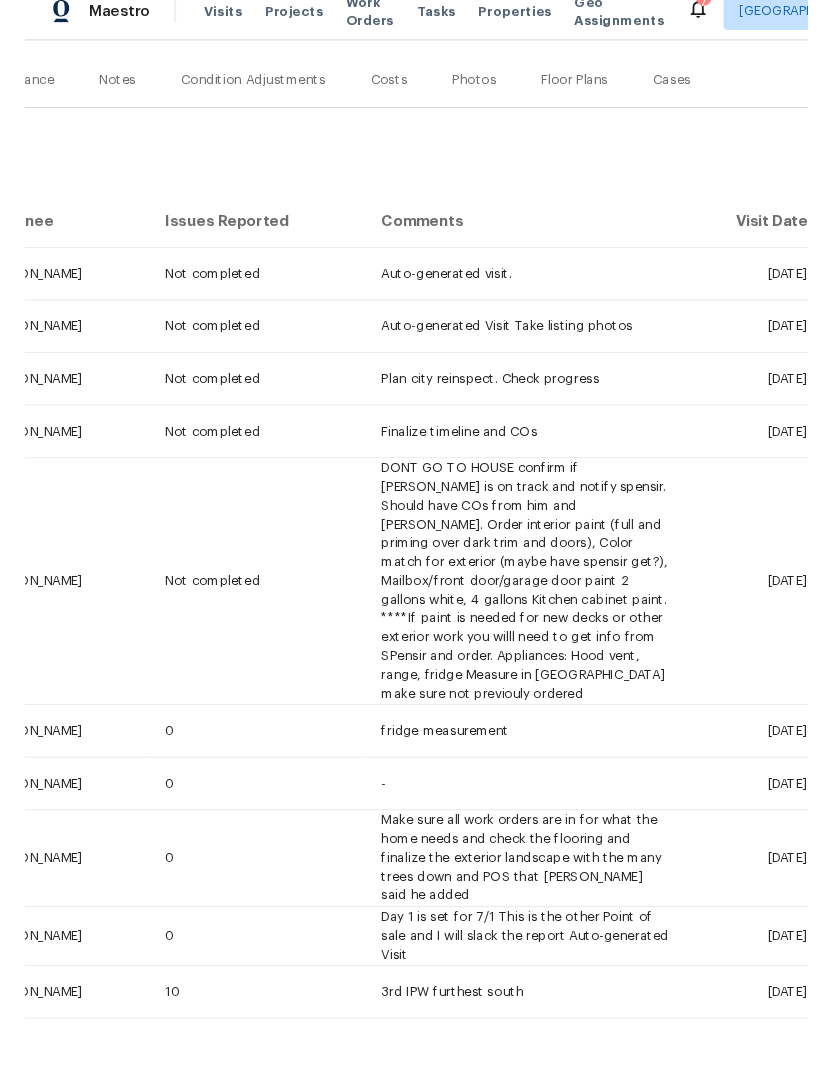 scroll, scrollTop: 228, scrollLeft: 296, axis: both 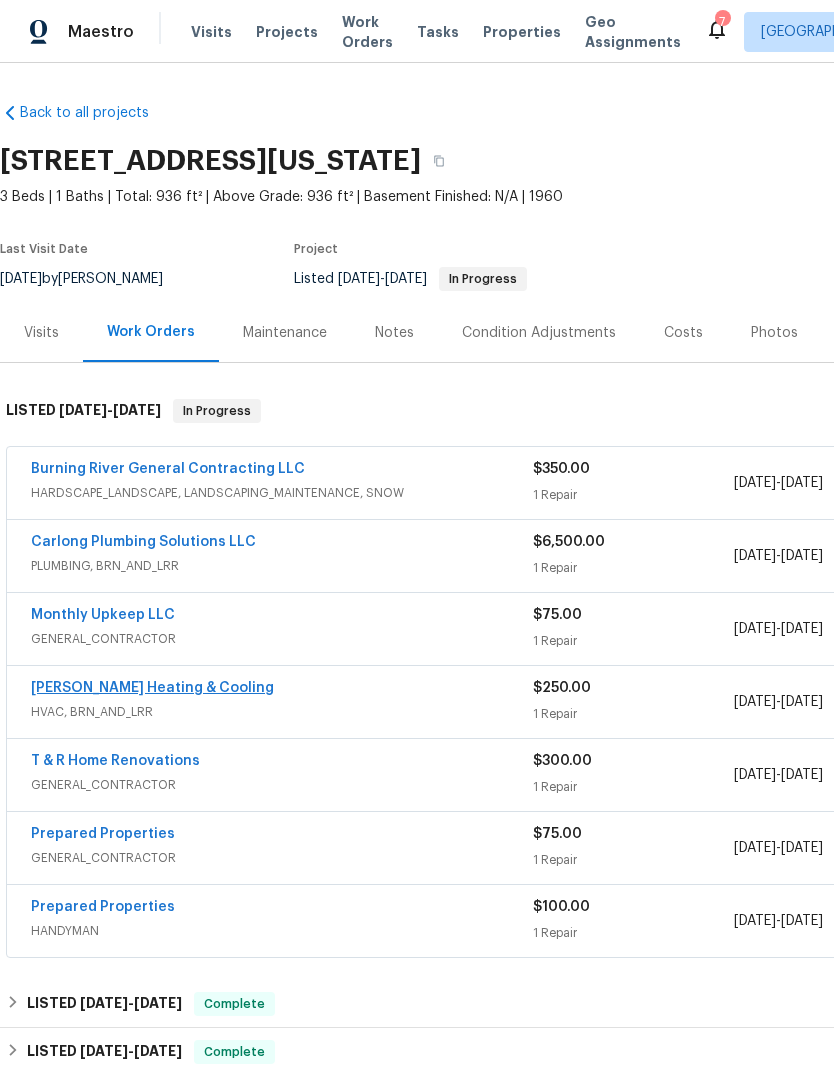 click on "[PERSON_NAME] Heating & Cooling" at bounding box center [152, 688] 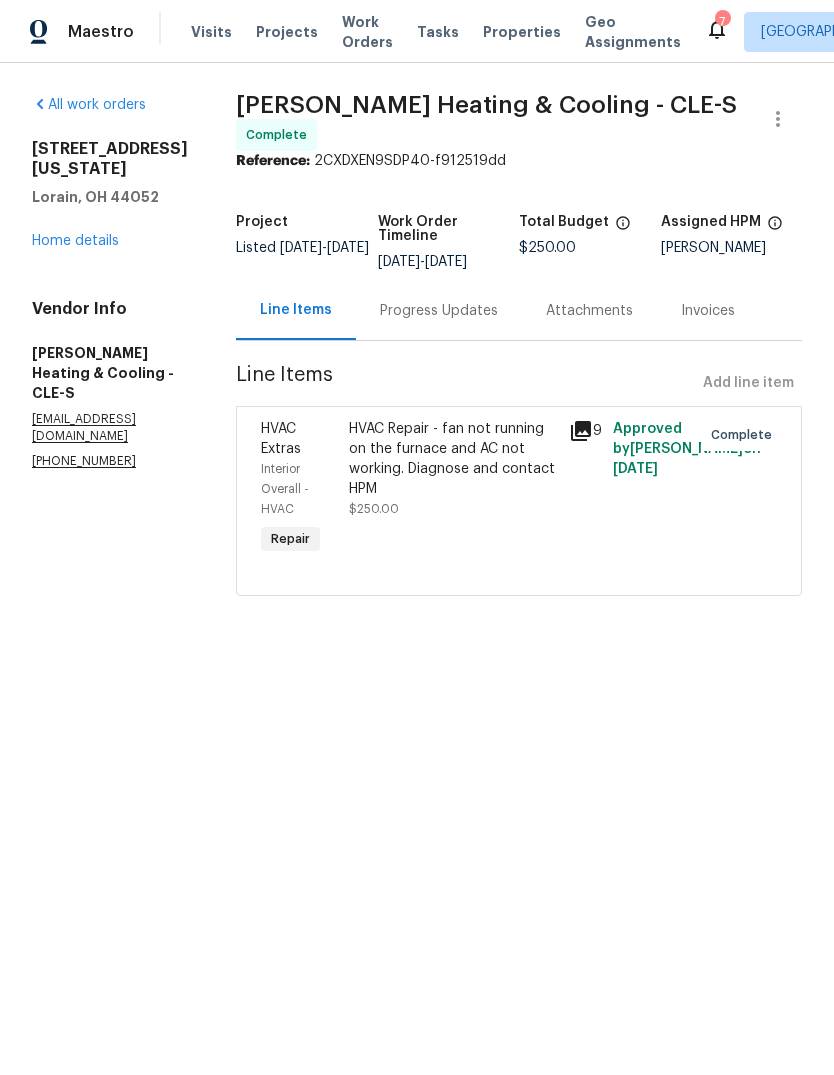 click on "Progress Updates" at bounding box center [439, 310] 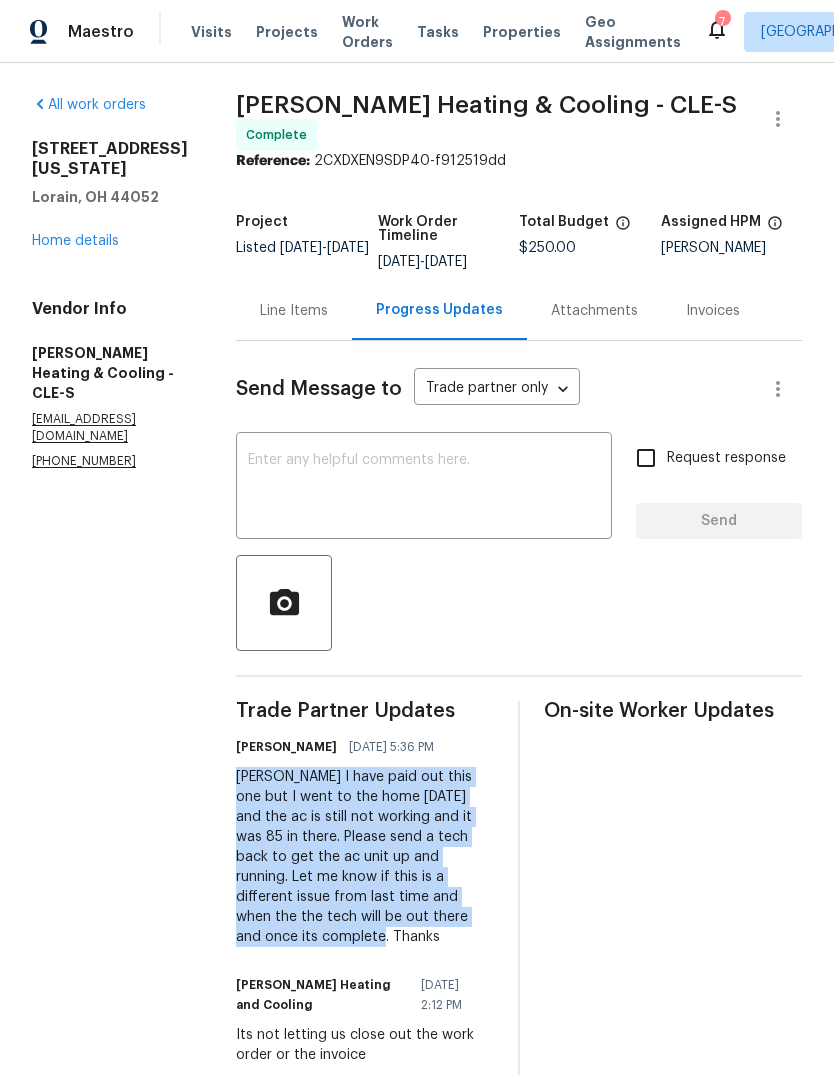 copy on "[PERSON_NAME] I have paid out this one but I went to the home [DATE] and the ac is still not working and it was 85 in there. Please send a tech back to get the ac unit up and running. Let me know if this is a different issue from last time and when the the tech will be out there and once its complete. Thanks" 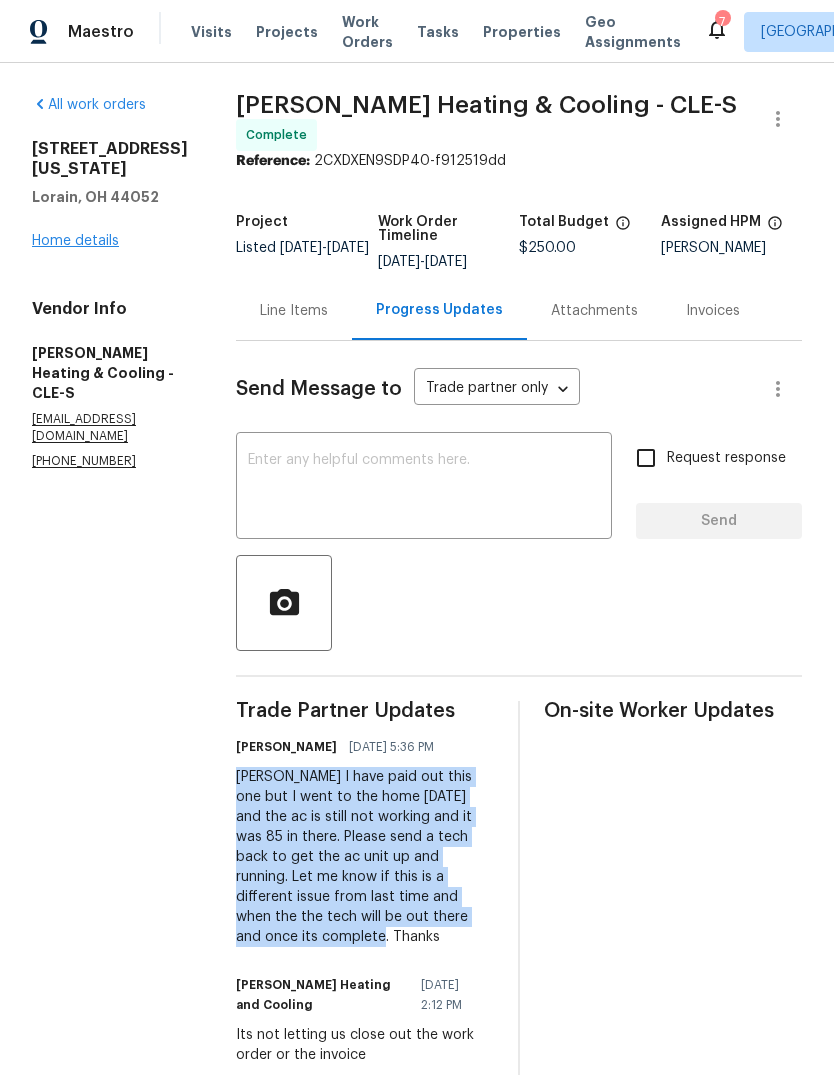 click on "Home details" at bounding box center (75, 241) 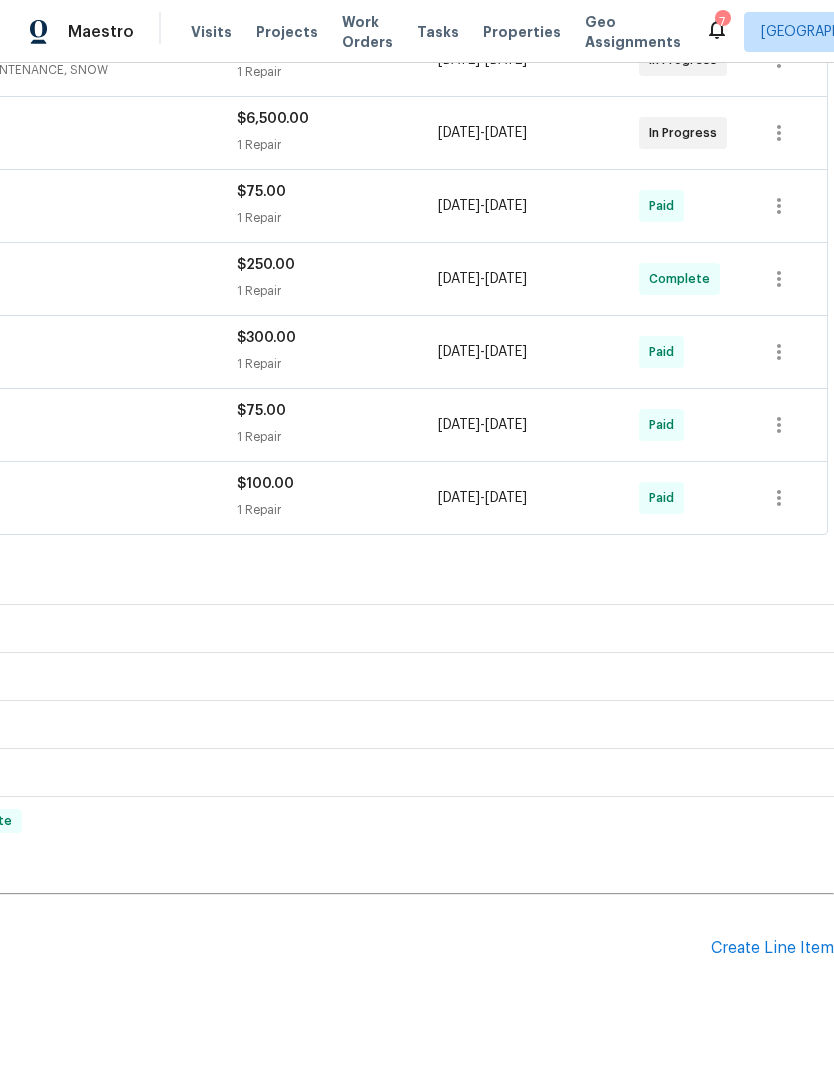 scroll, scrollTop: 423, scrollLeft: 296, axis: both 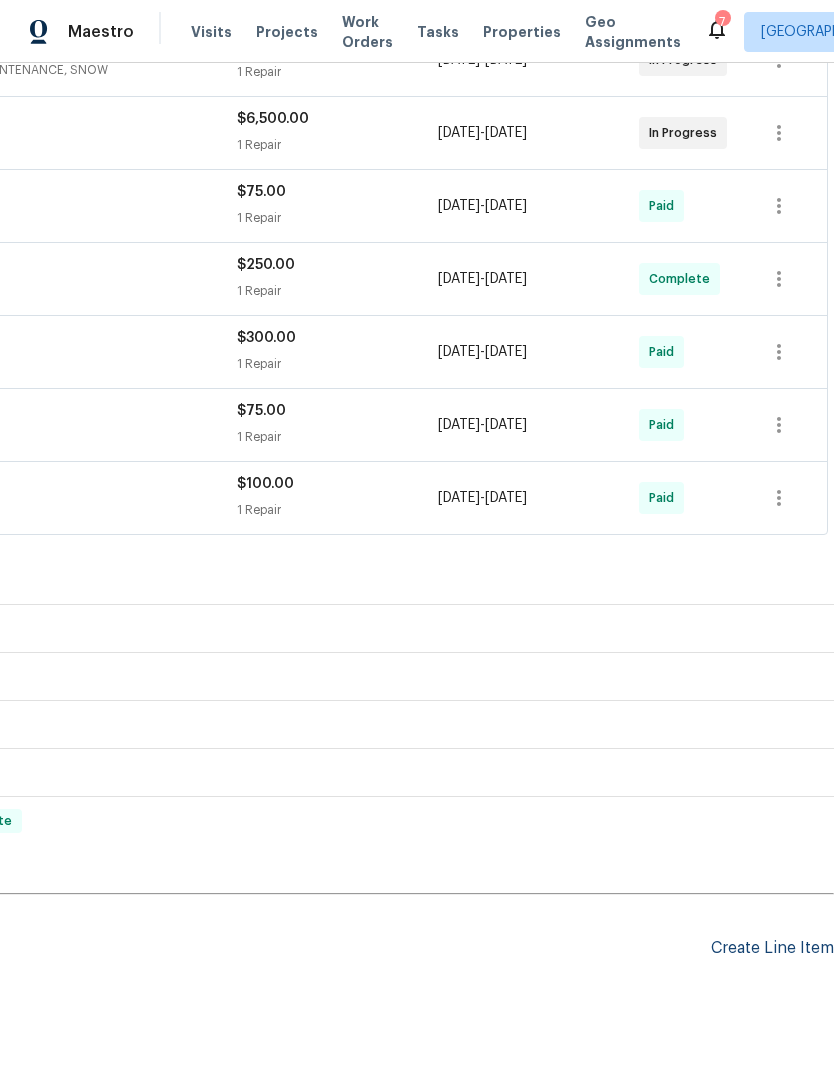 click on "Create Line Item" at bounding box center (772, 948) 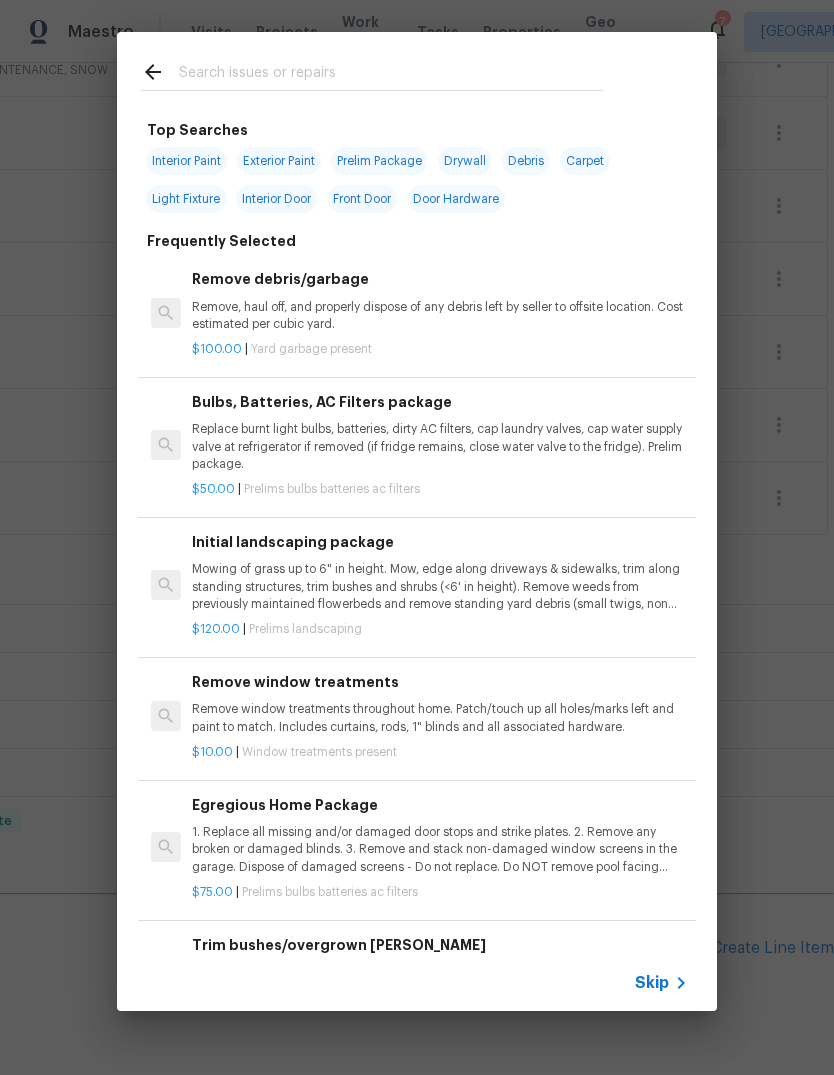 click at bounding box center (391, 75) 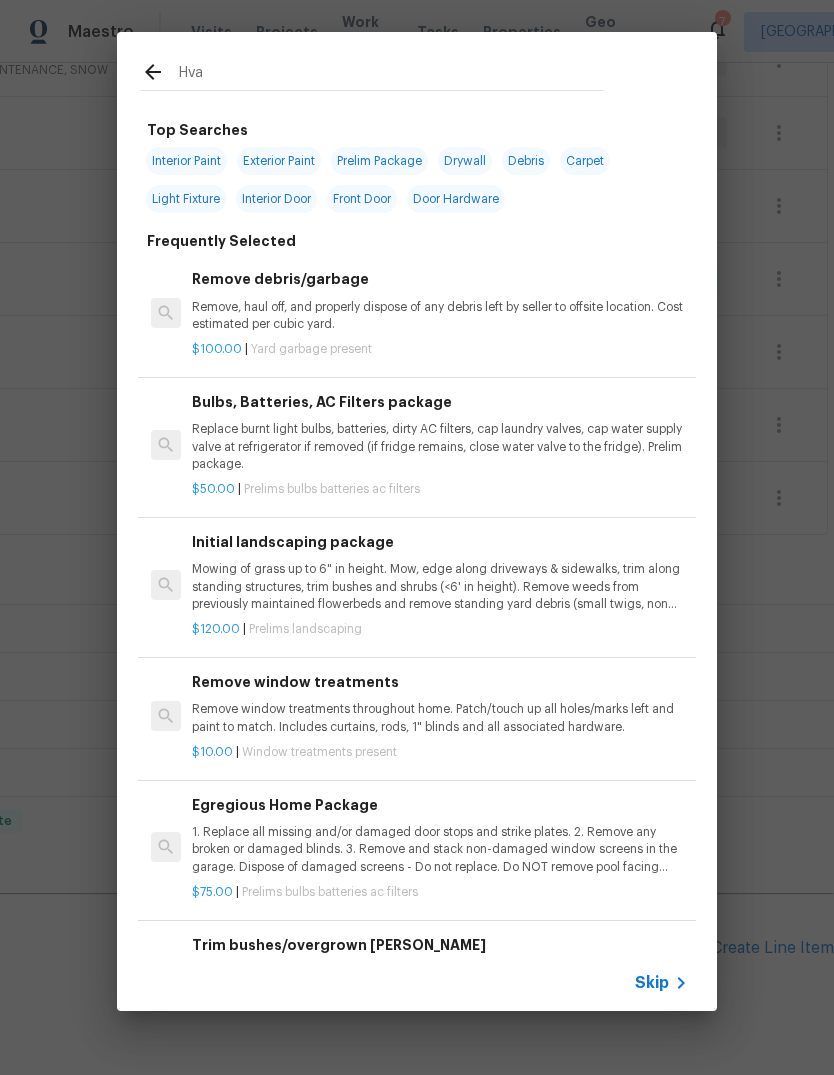 type on "Hvac" 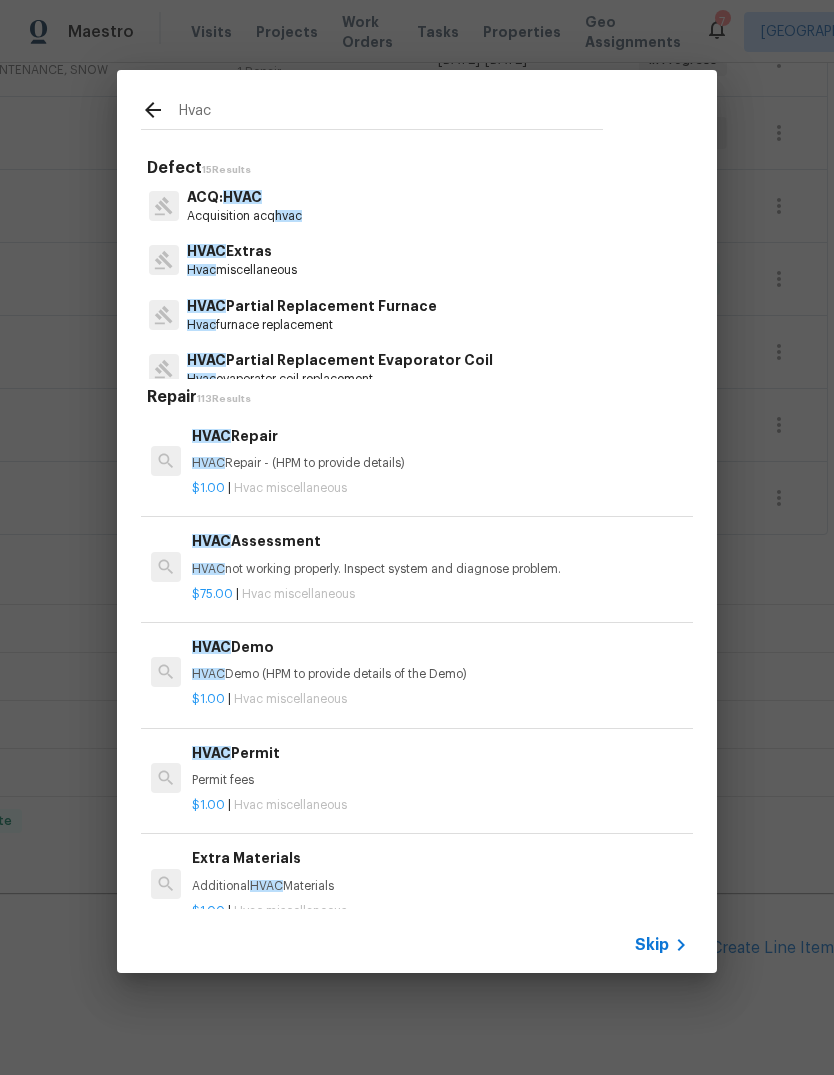 scroll, scrollTop: 0, scrollLeft: 0, axis: both 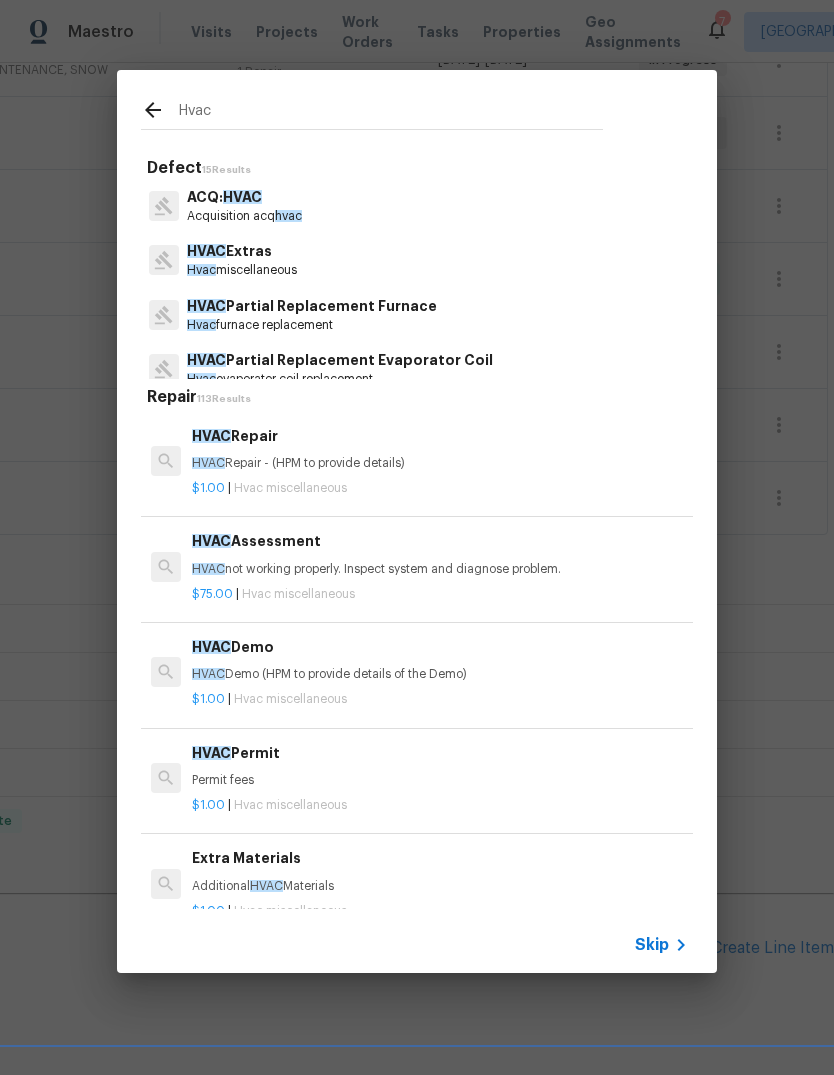 click on "HVAC  Repair - (HPM to provide details)" at bounding box center (440, 463) 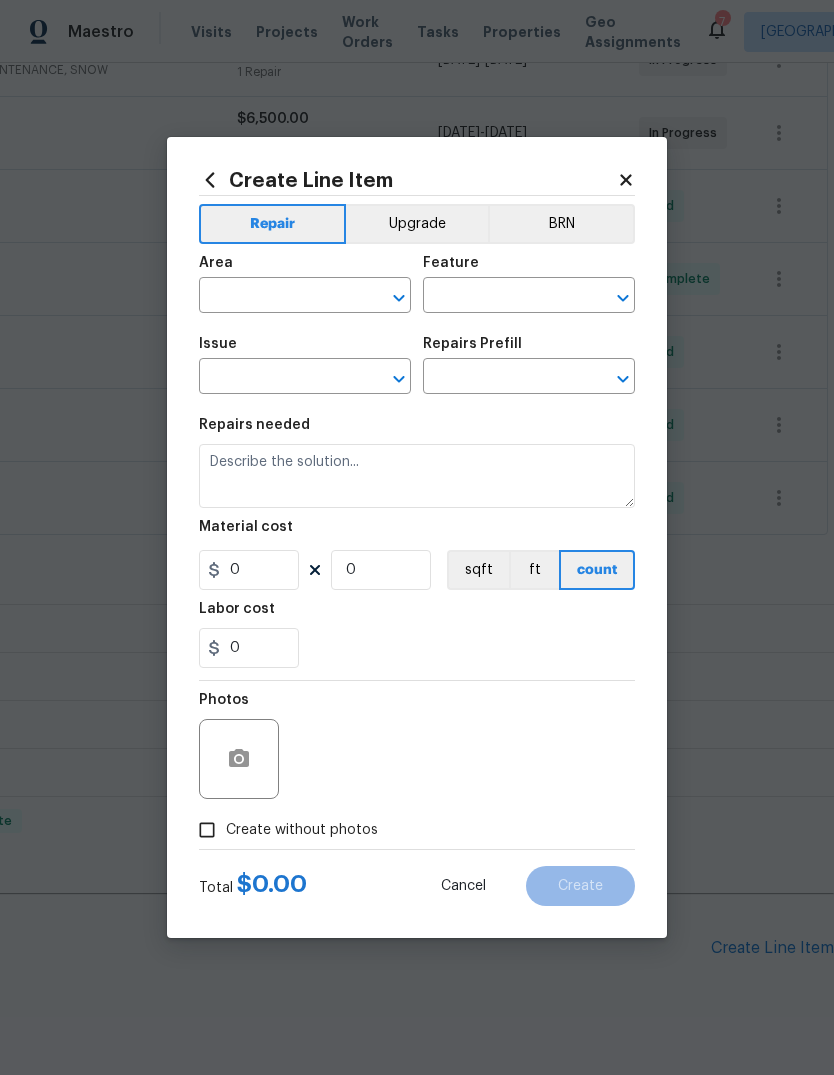 type on "HVAC" 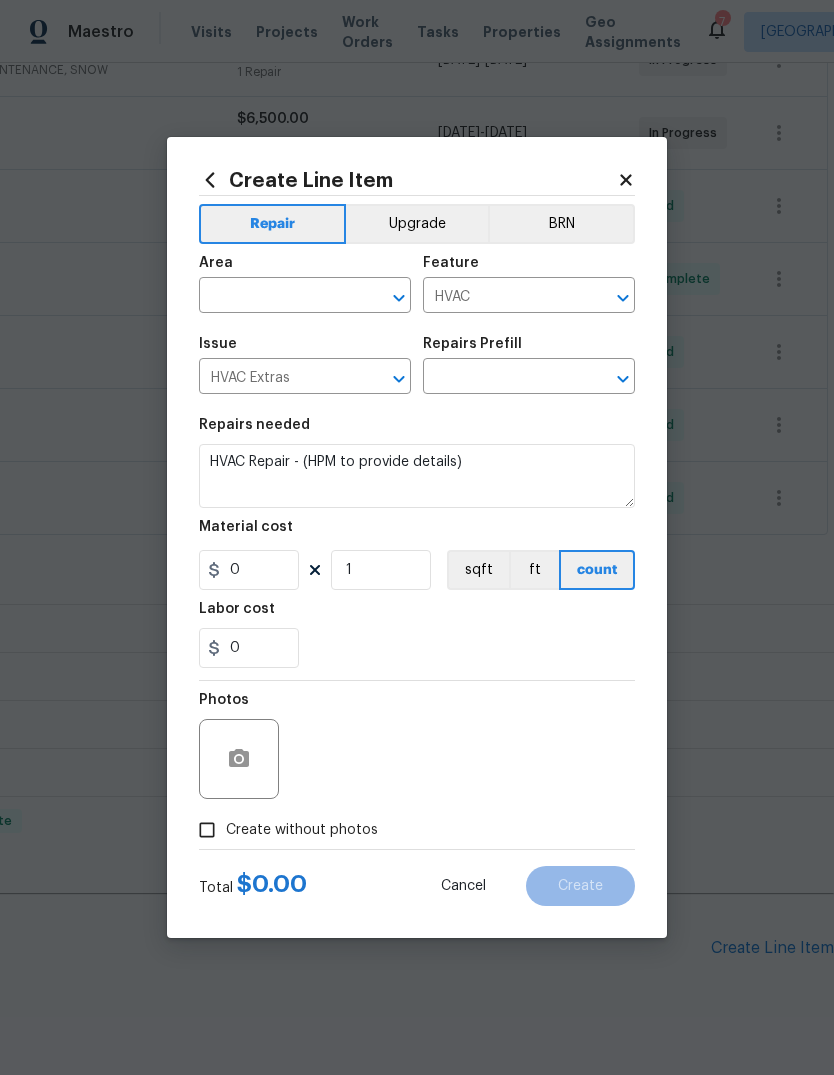 type on "HVAC Repair $1.00" 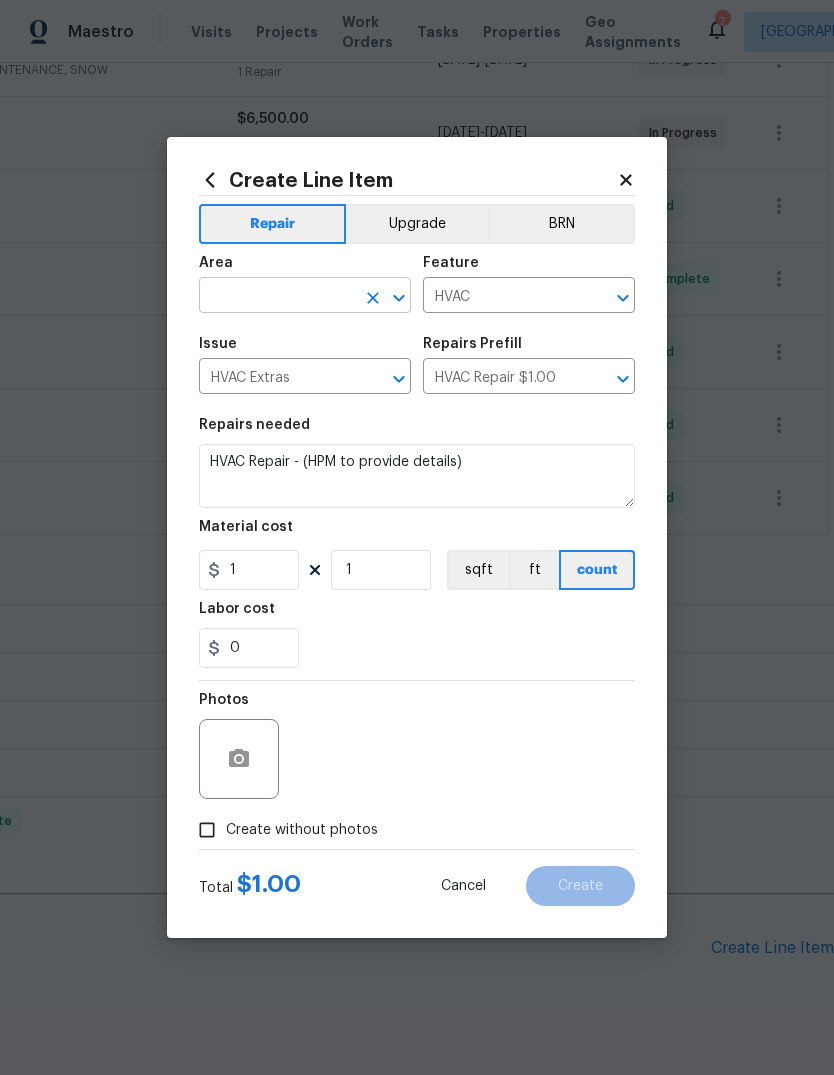 click at bounding box center (277, 297) 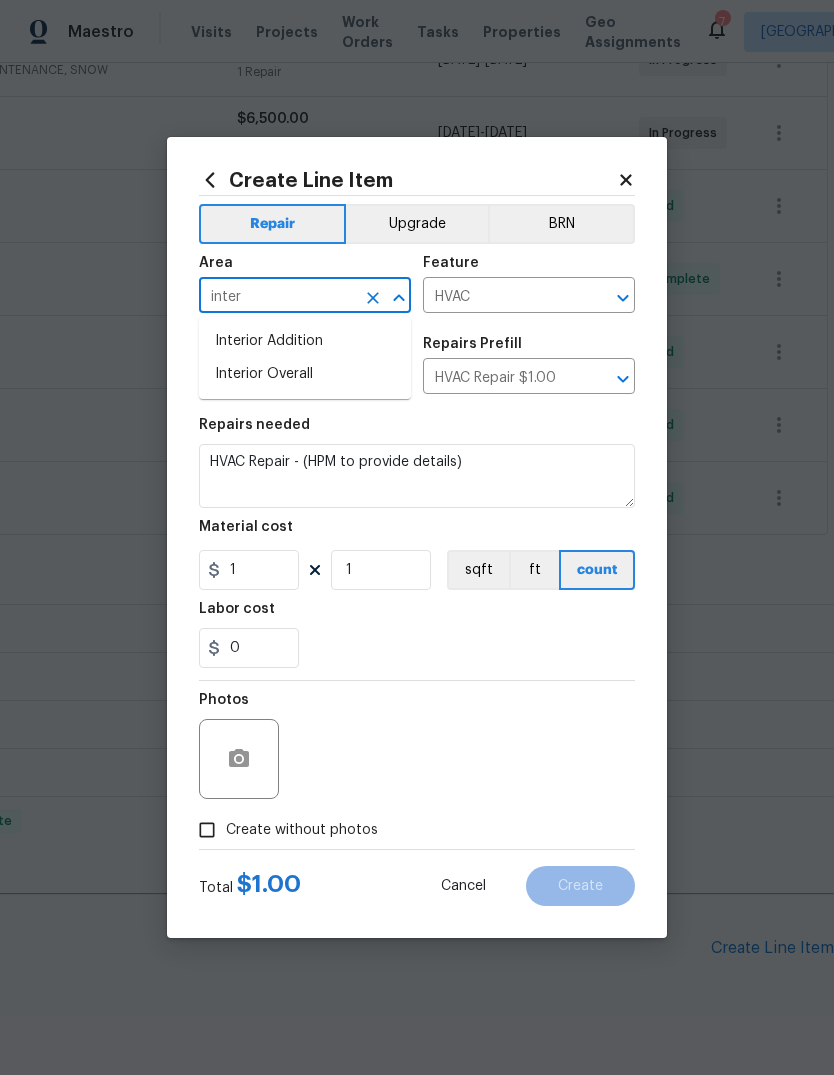 click on "Interior Overall" at bounding box center [305, 374] 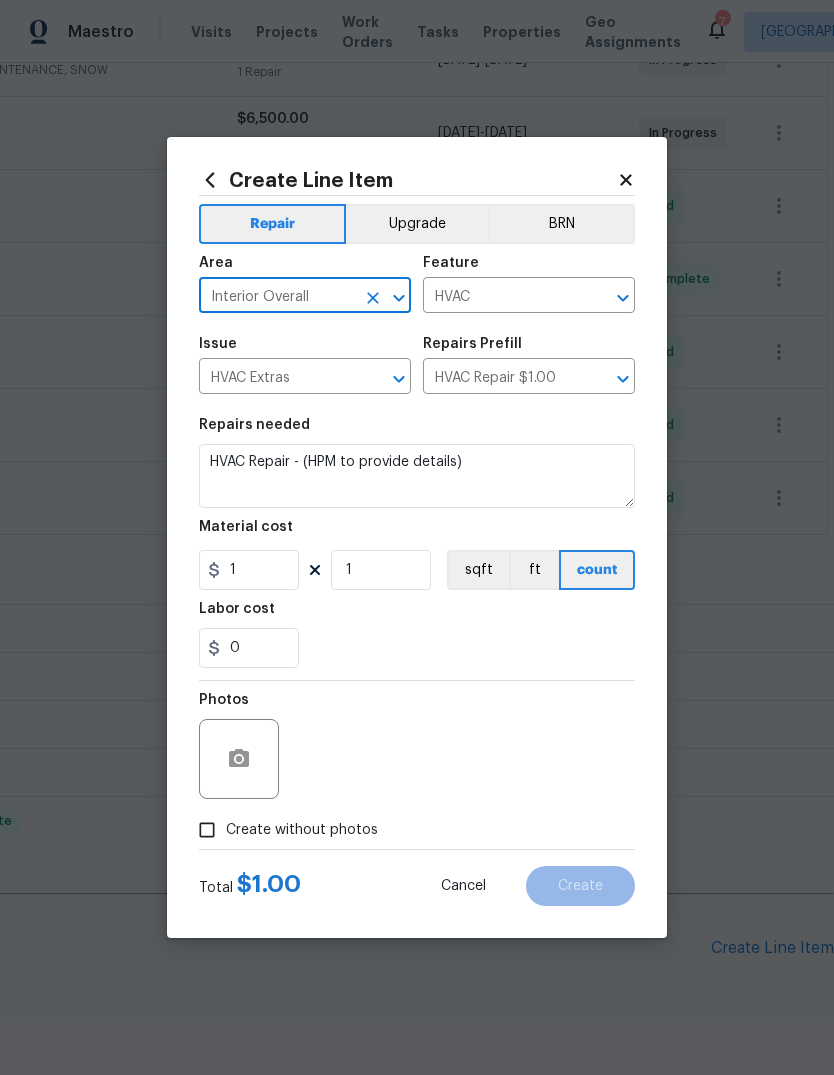 click at bounding box center [373, 379] 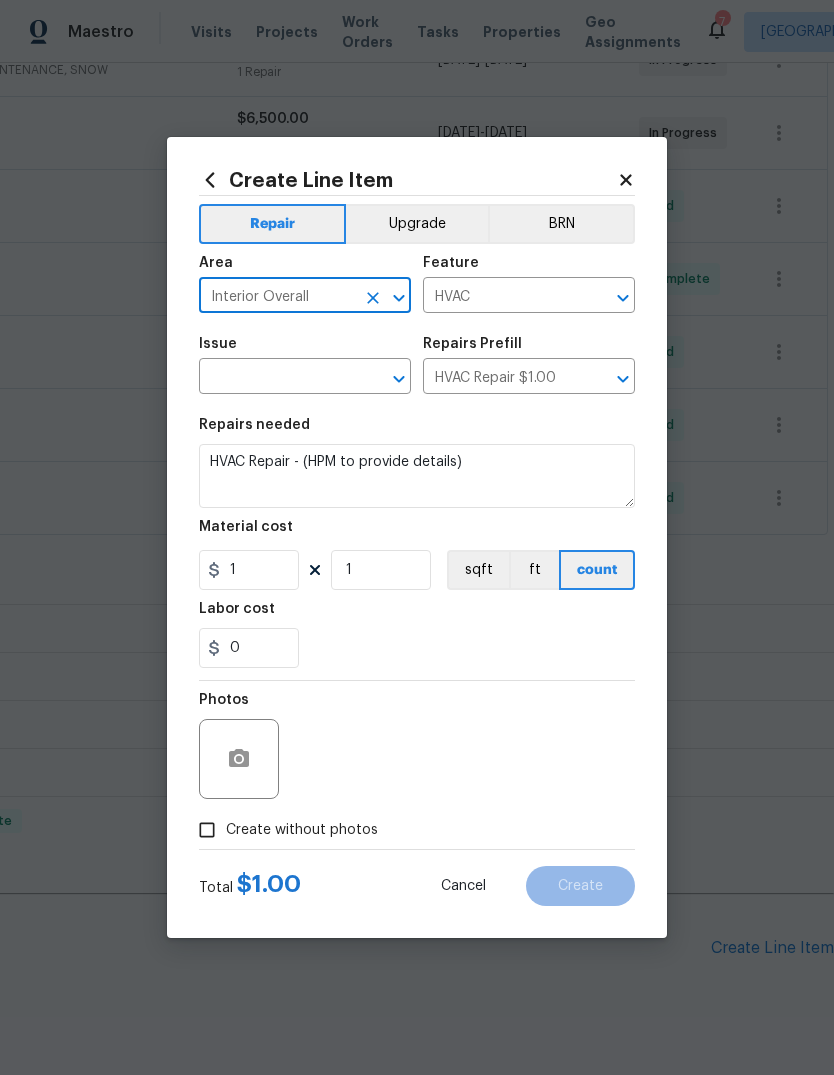 type 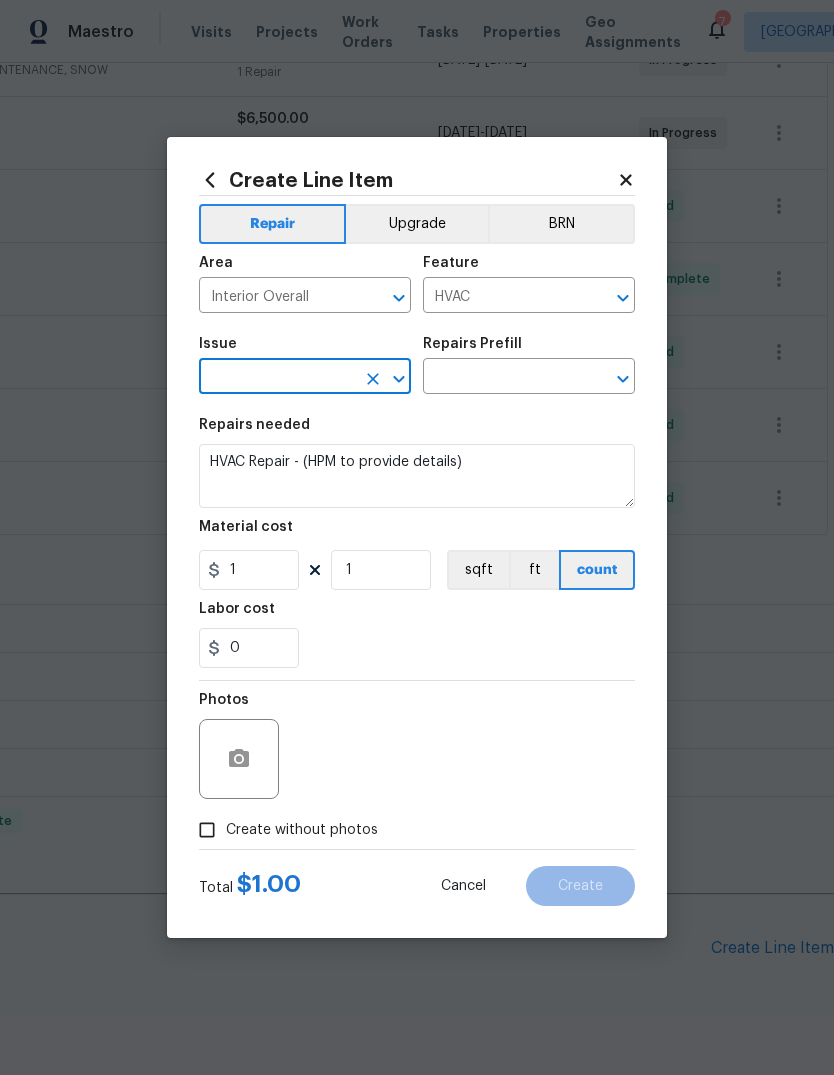 click at bounding box center (373, 379) 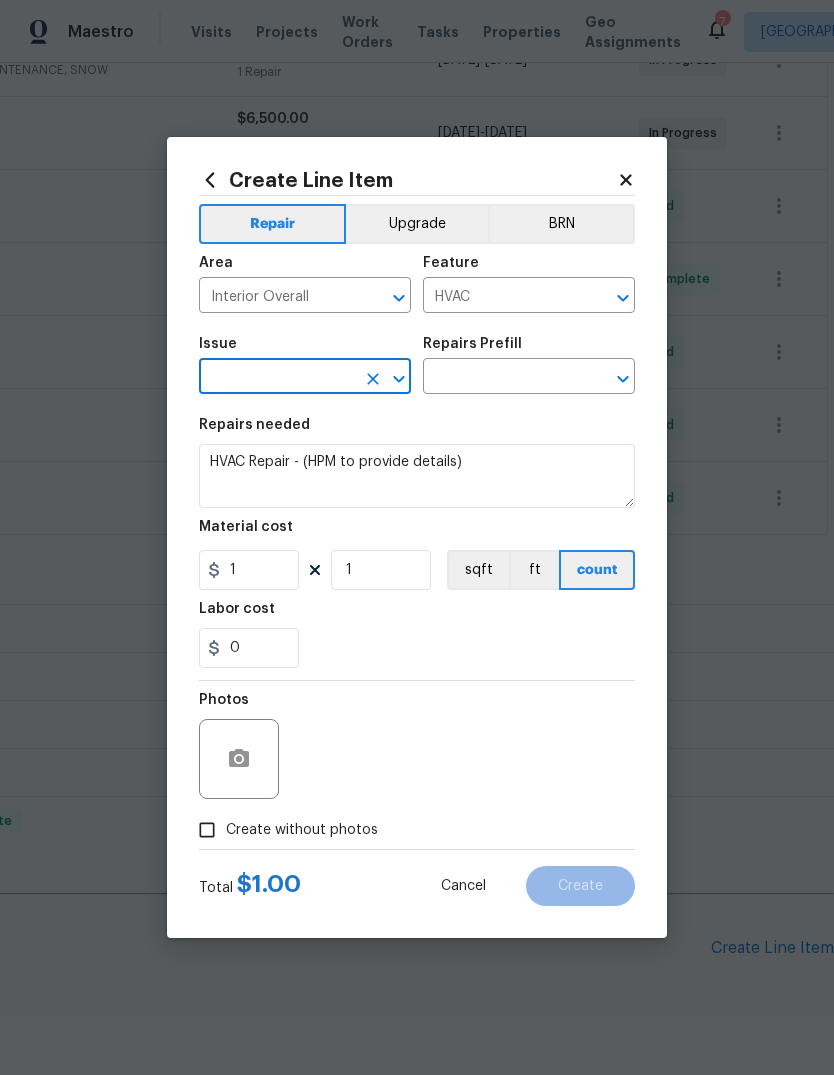 click at bounding box center (277, 378) 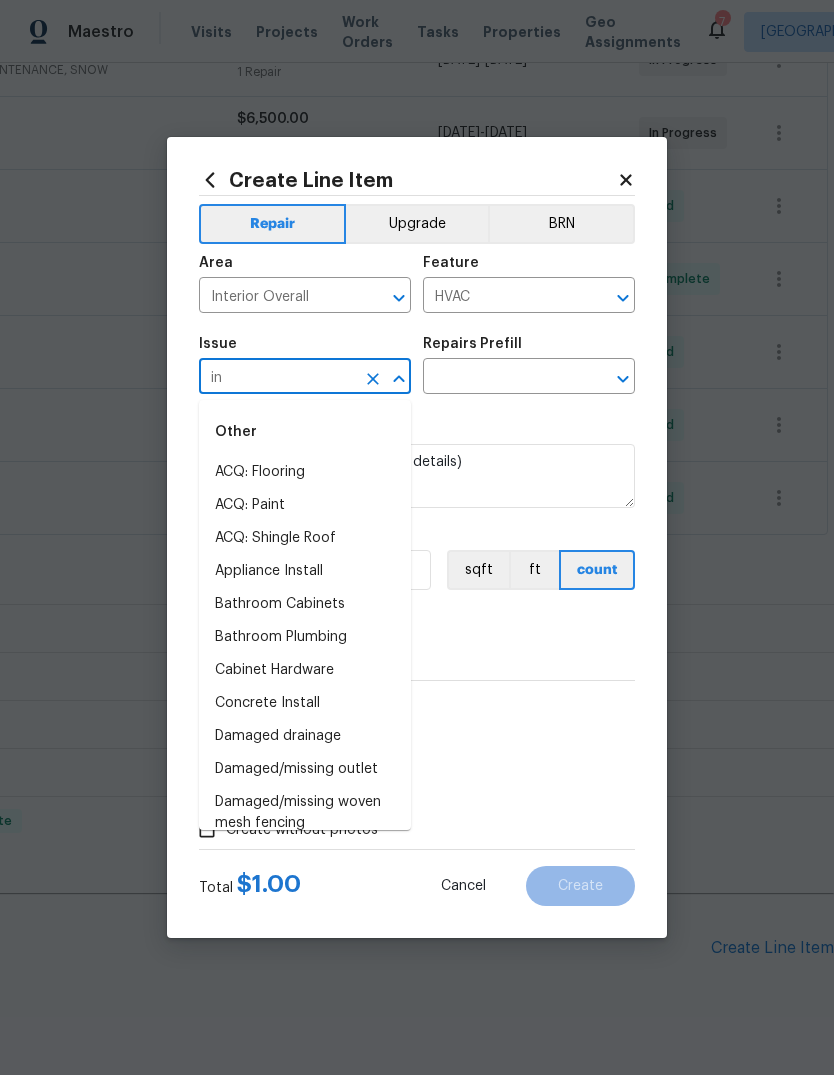 type on "i" 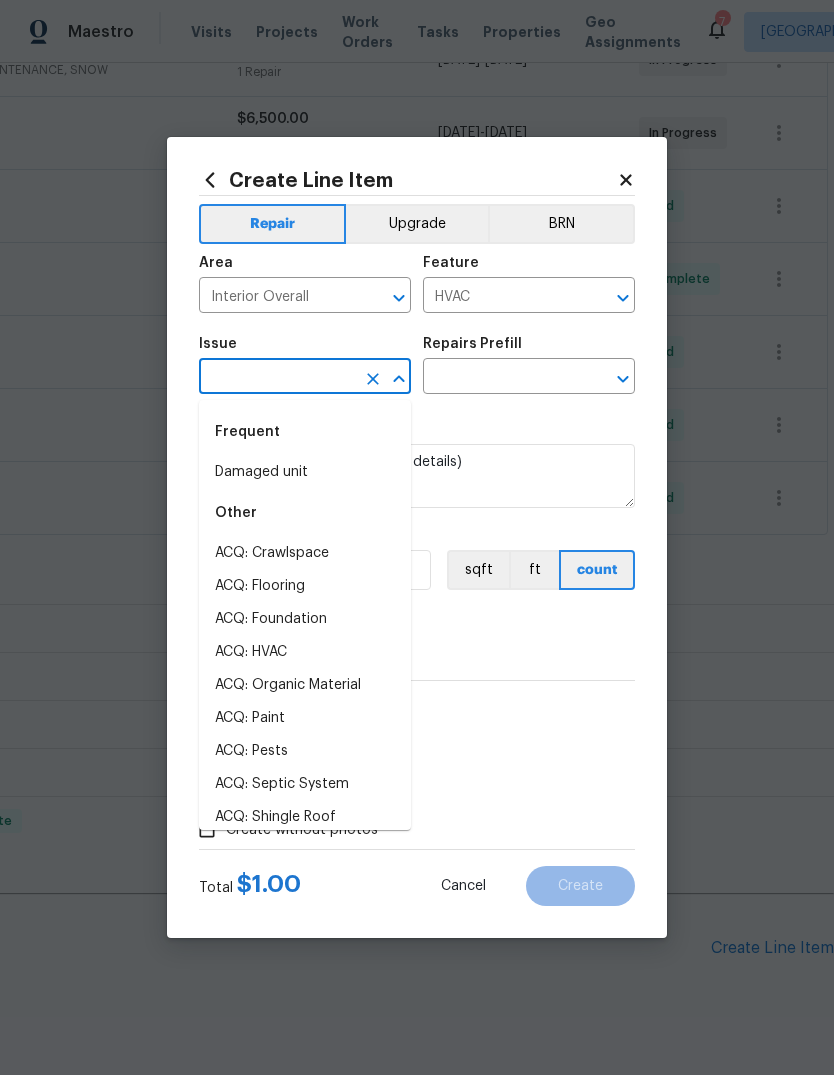 click on "Damaged unit" at bounding box center [305, 472] 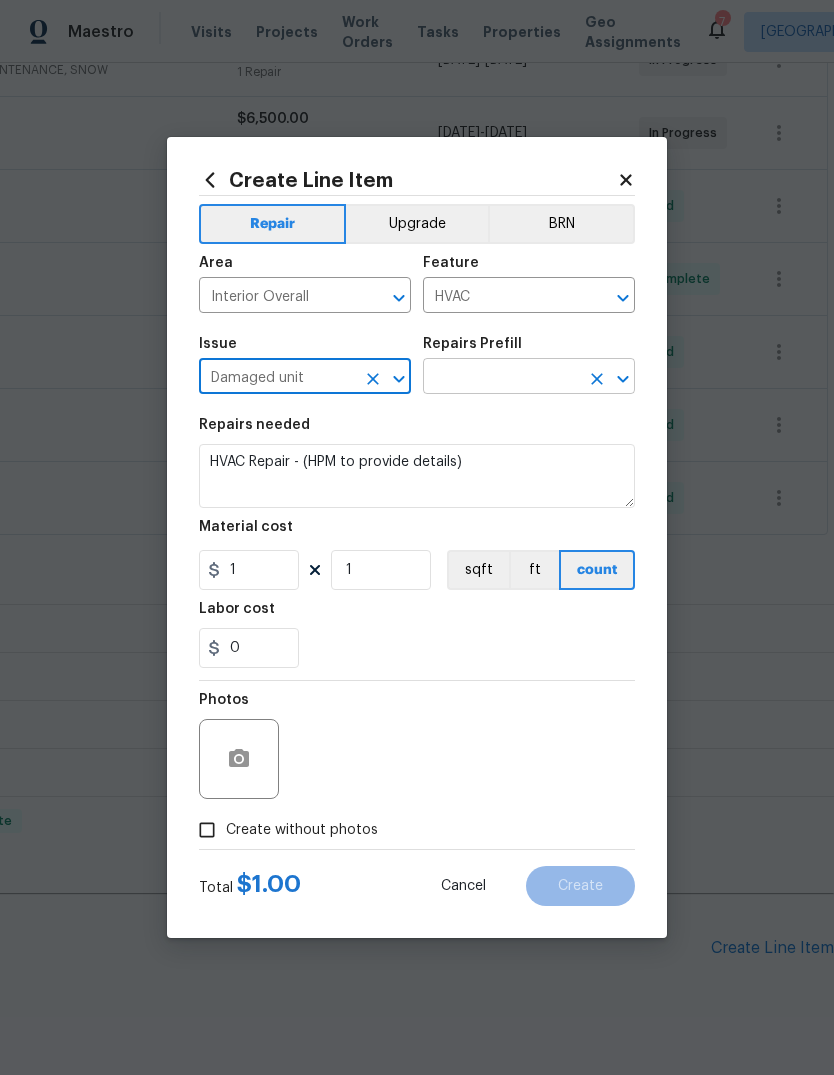 click 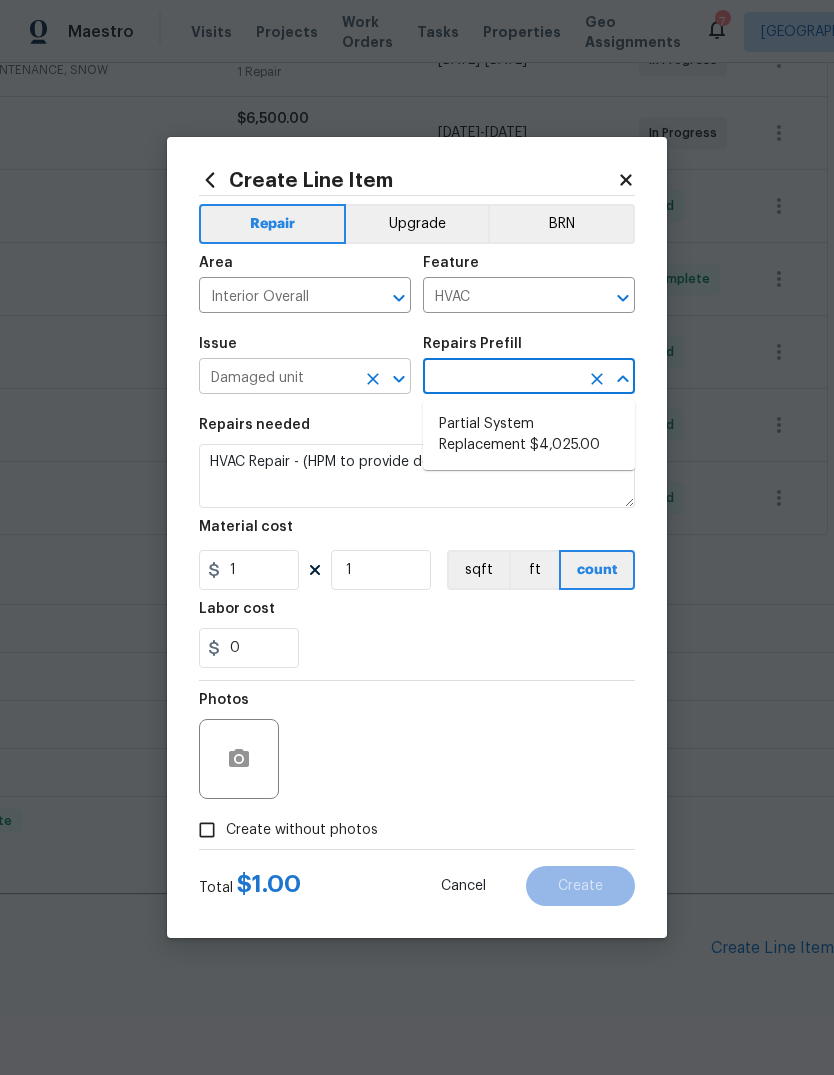 click at bounding box center [399, 379] 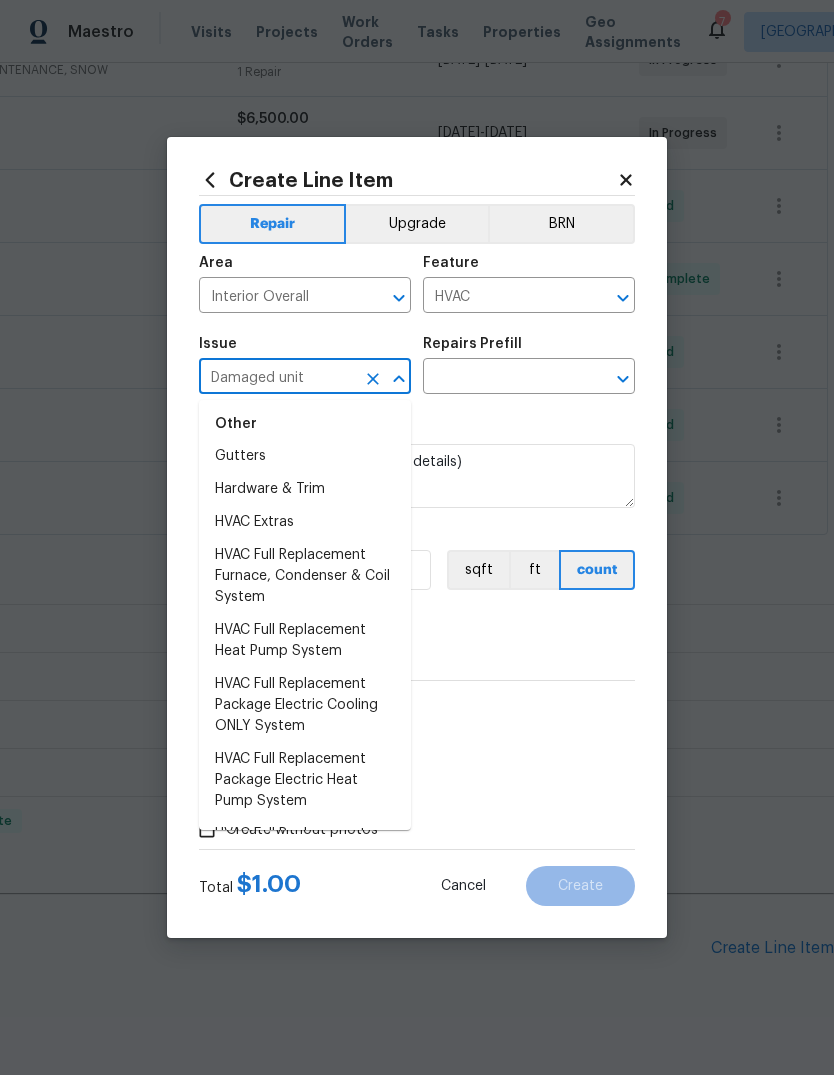 scroll, scrollTop: 1924, scrollLeft: 0, axis: vertical 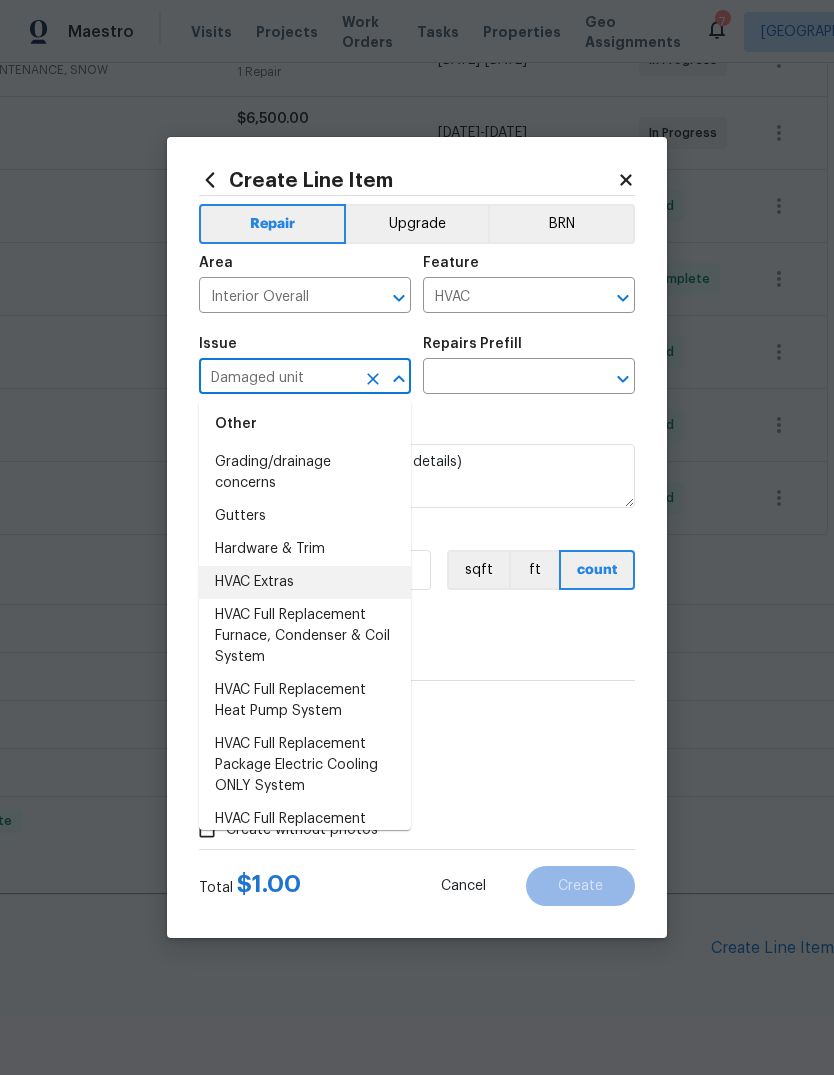 click on "HVAC Extras" at bounding box center [305, 582] 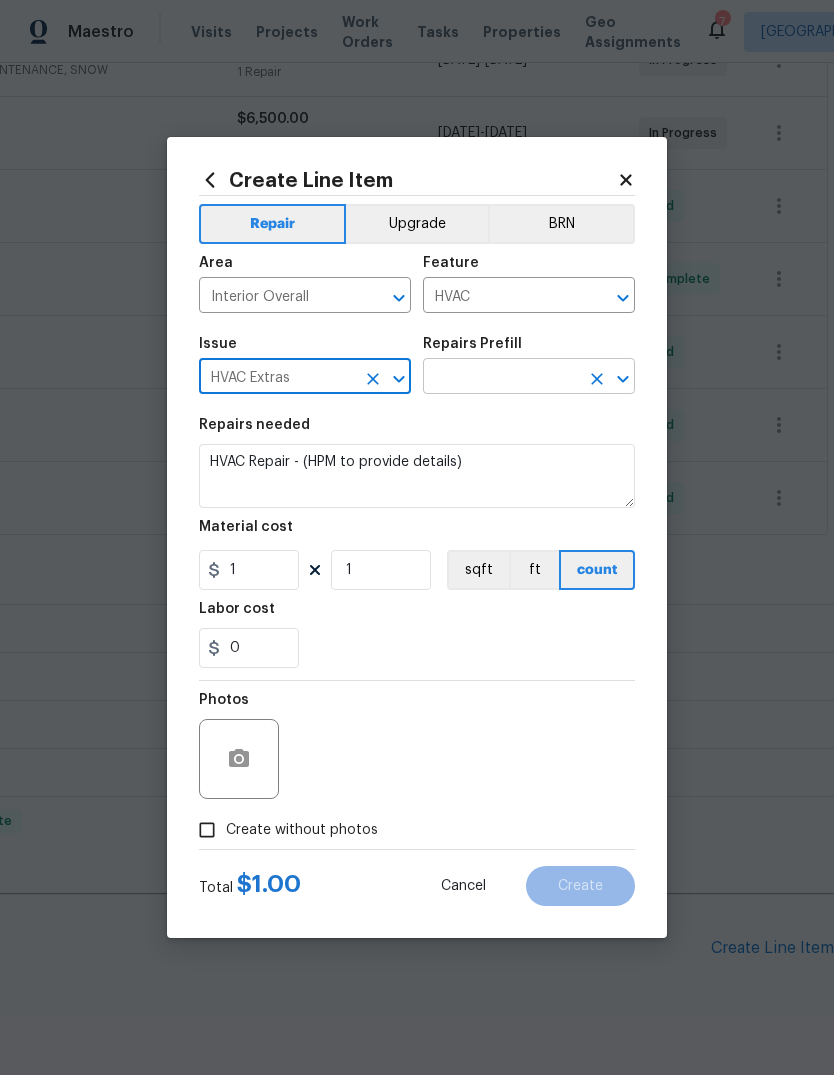 click 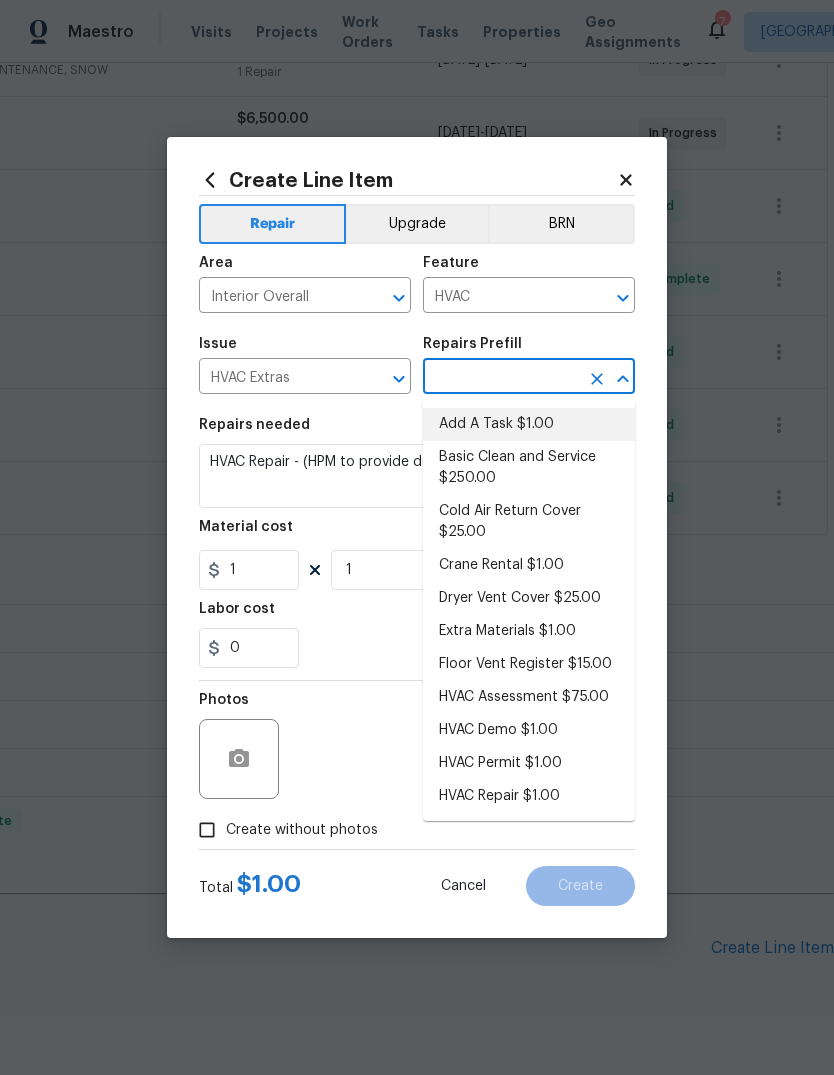 click on "Add A Task $1.00" at bounding box center [529, 424] 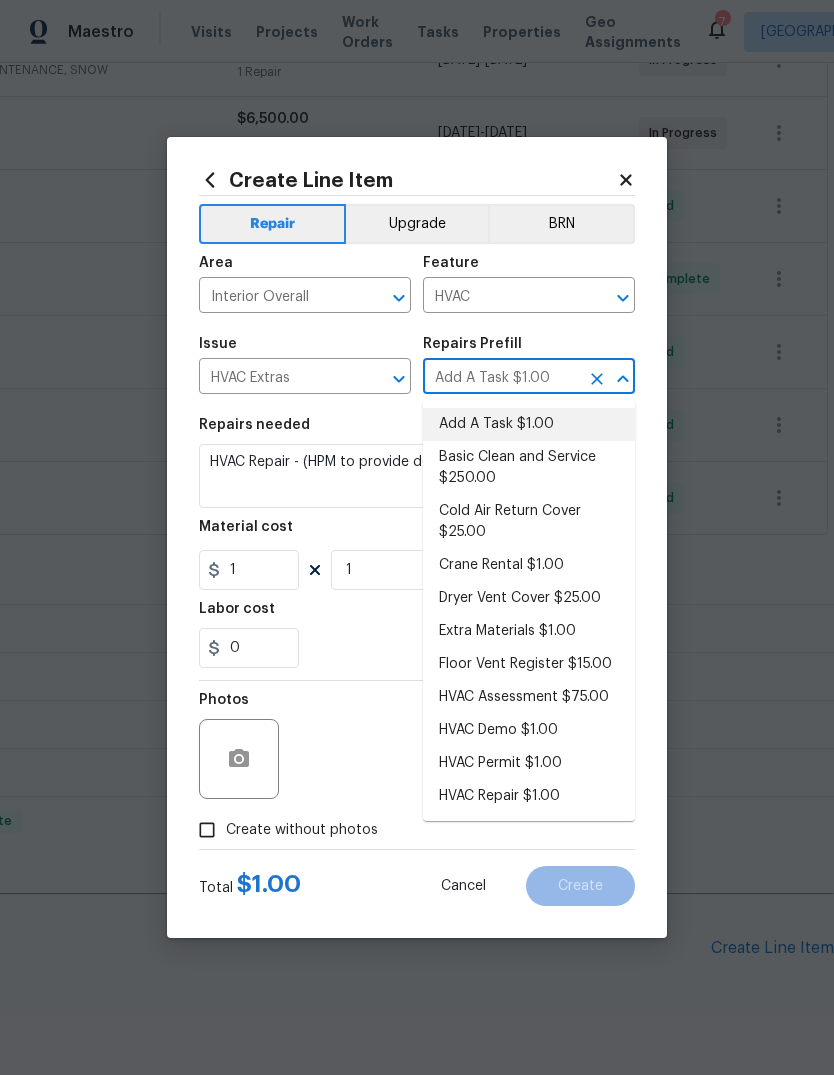 type 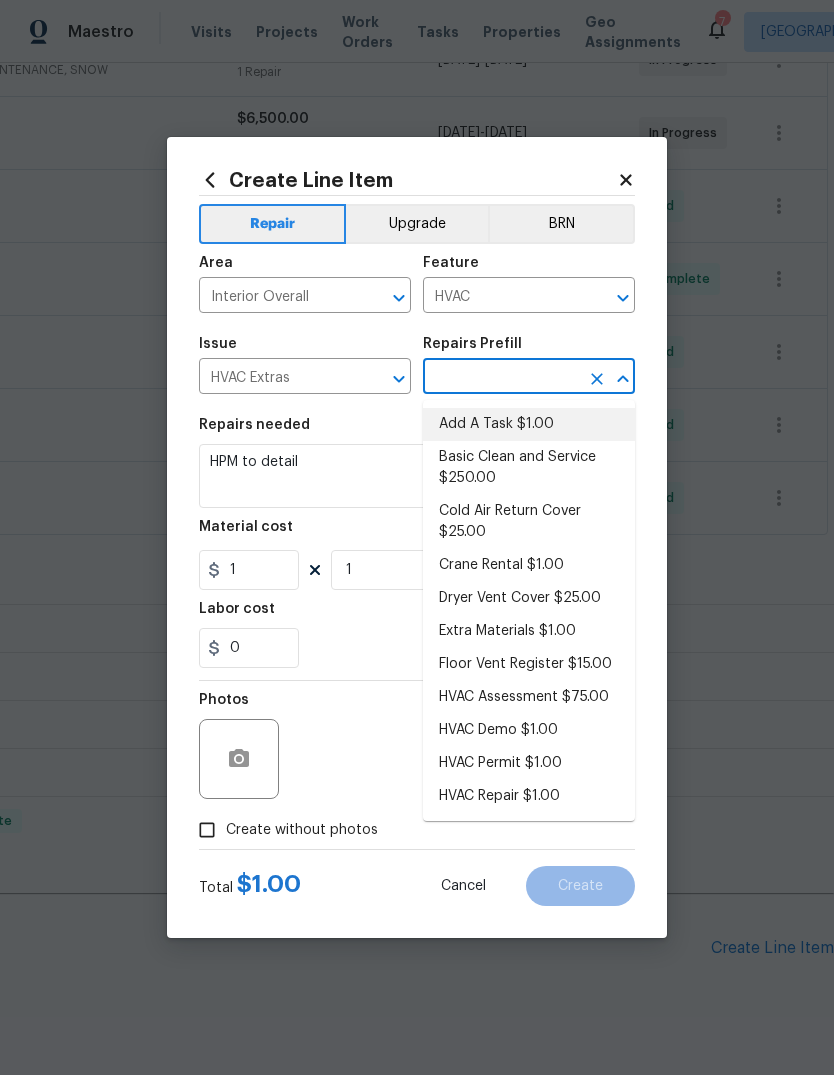 type on "Add A Task $1.00" 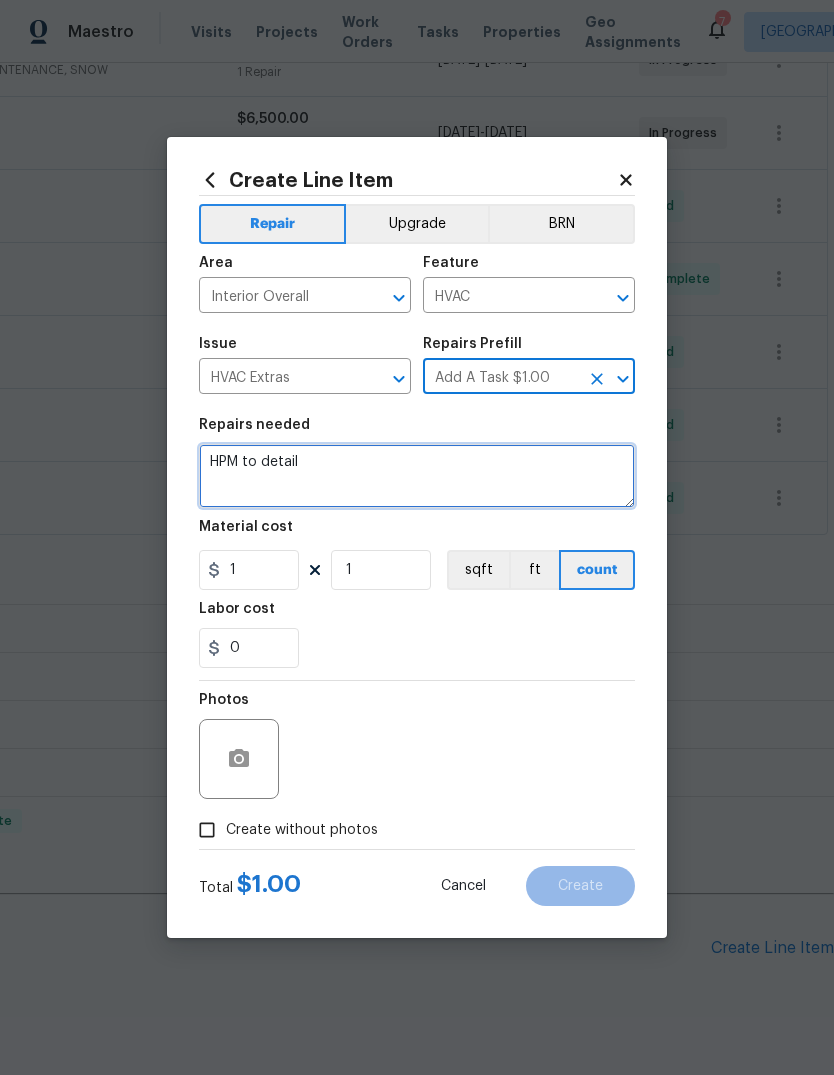 click on "HPM to detail" at bounding box center [417, 476] 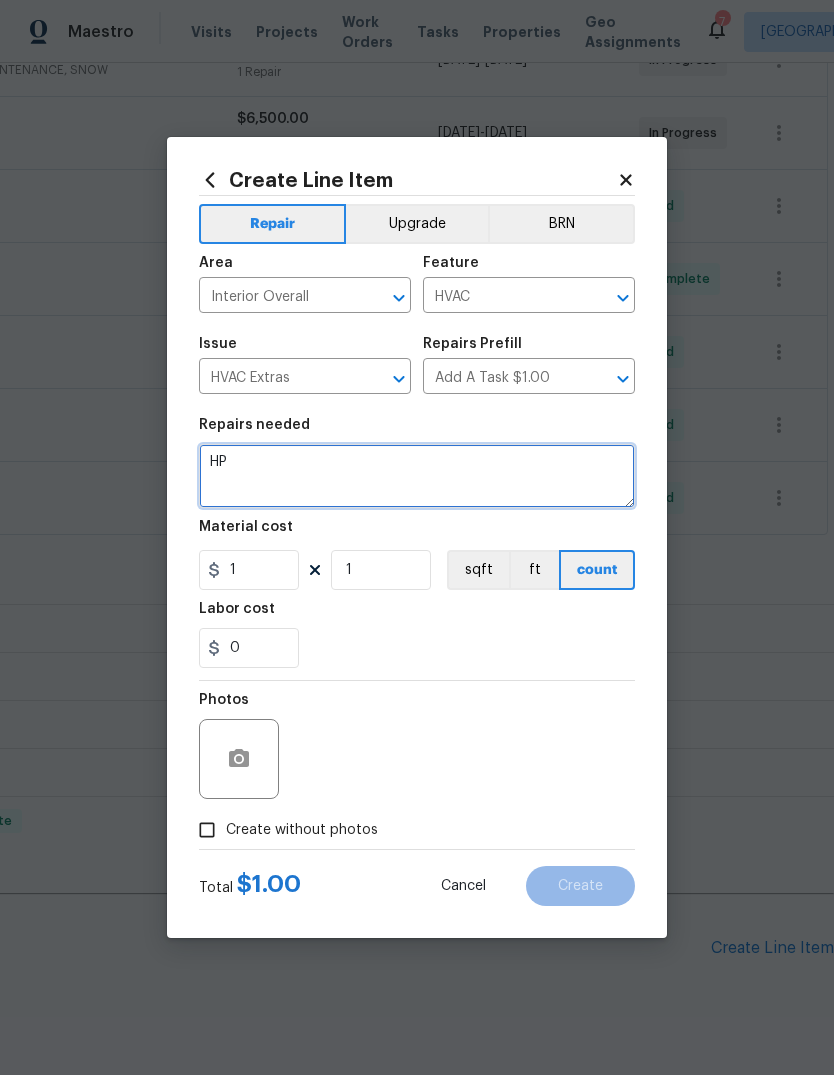 type on "H" 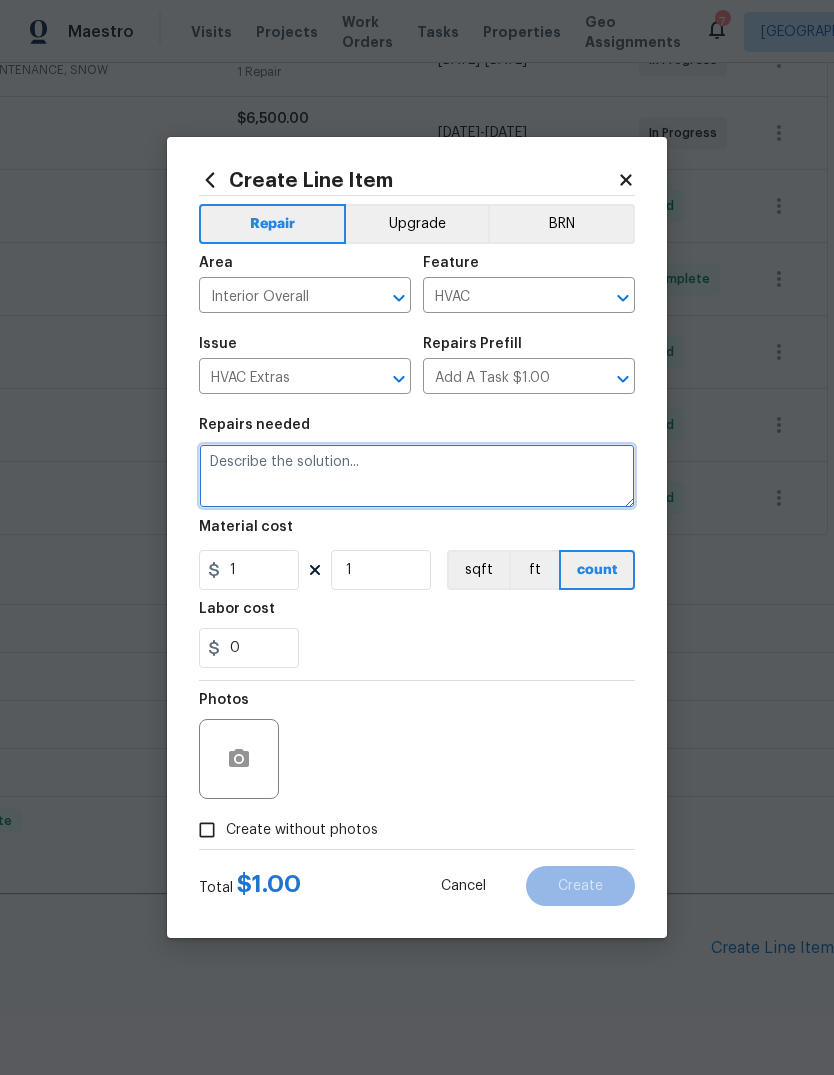 click at bounding box center (417, 476) 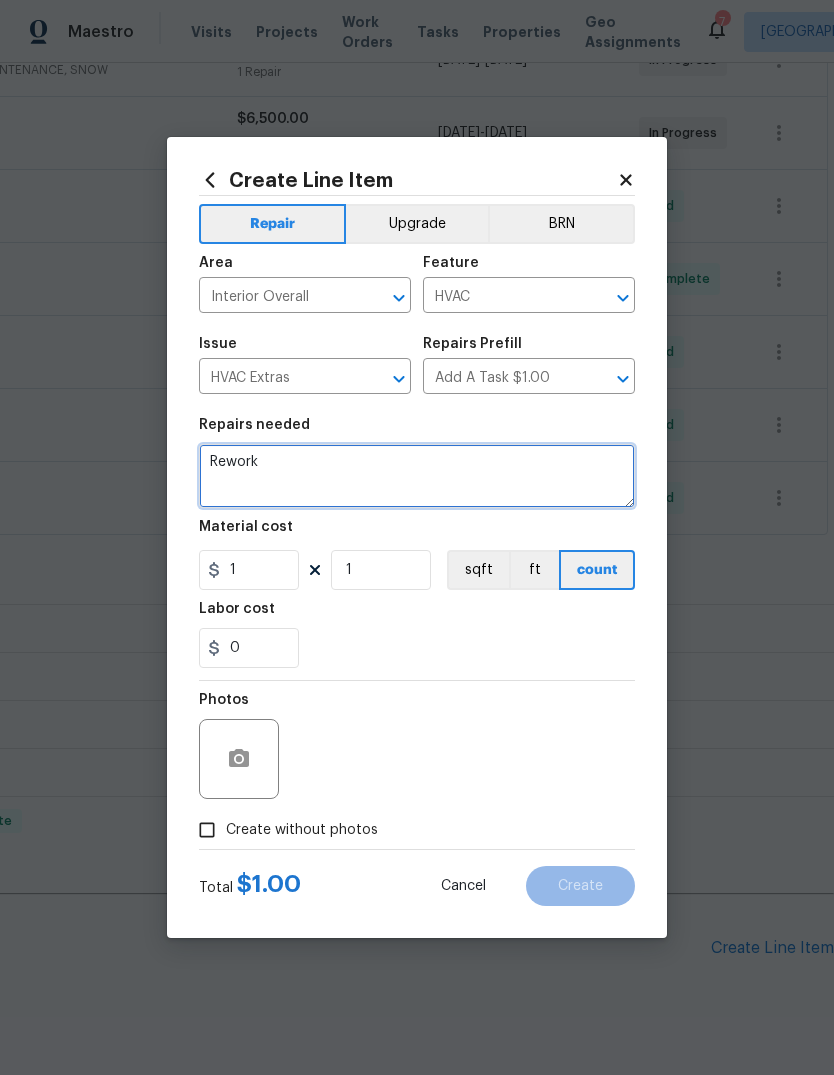 click on "Rework" at bounding box center (417, 476) 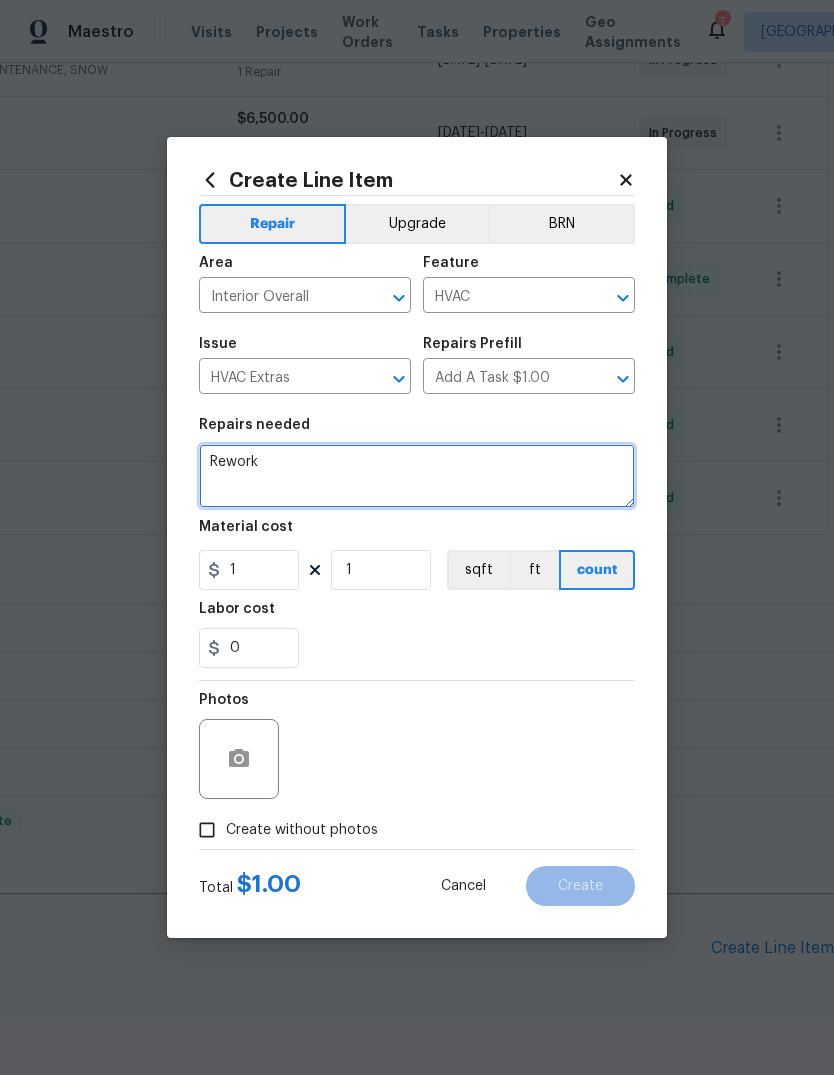 click on "Rework" at bounding box center [417, 476] 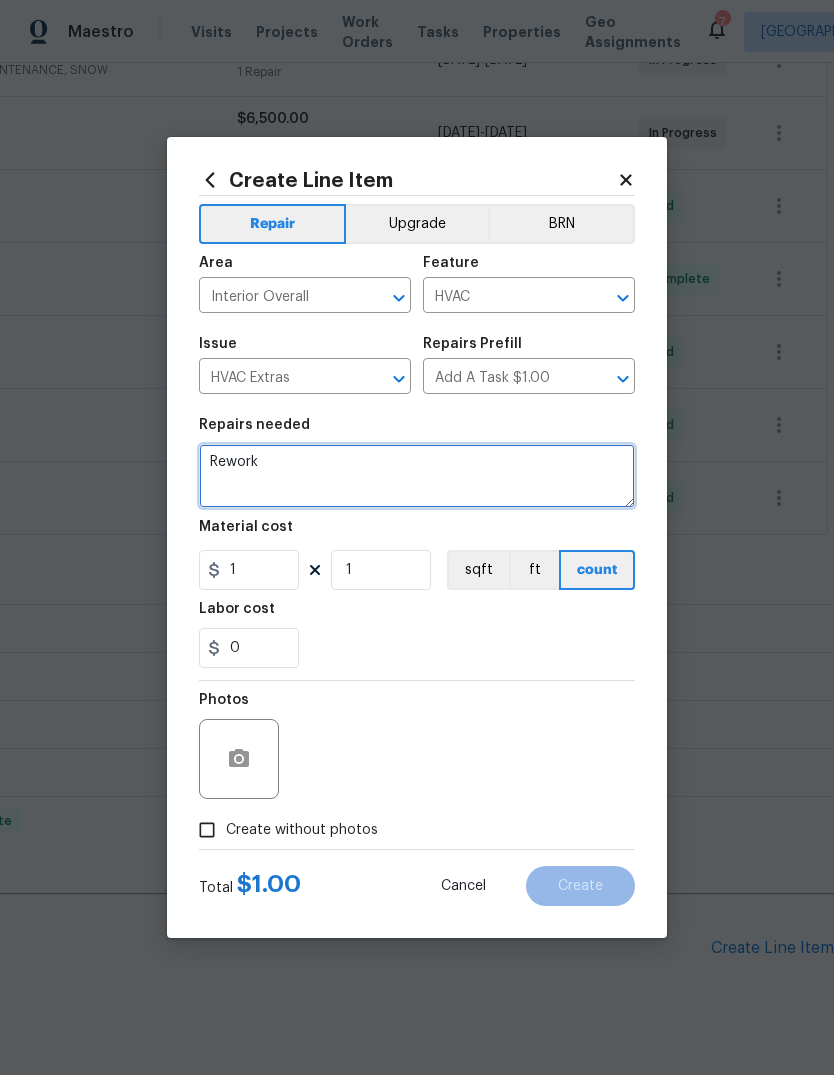 click on "Rework" at bounding box center (417, 476) 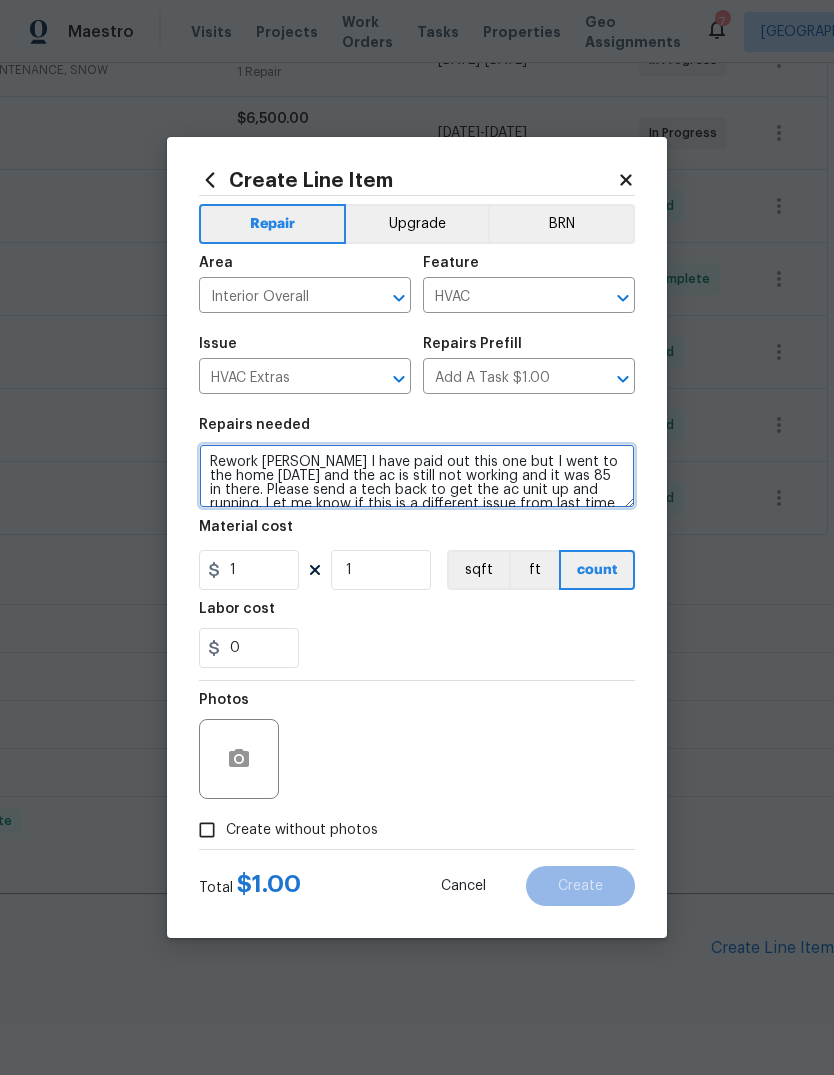 scroll, scrollTop: 28, scrollLeft: 0, axis: vertical 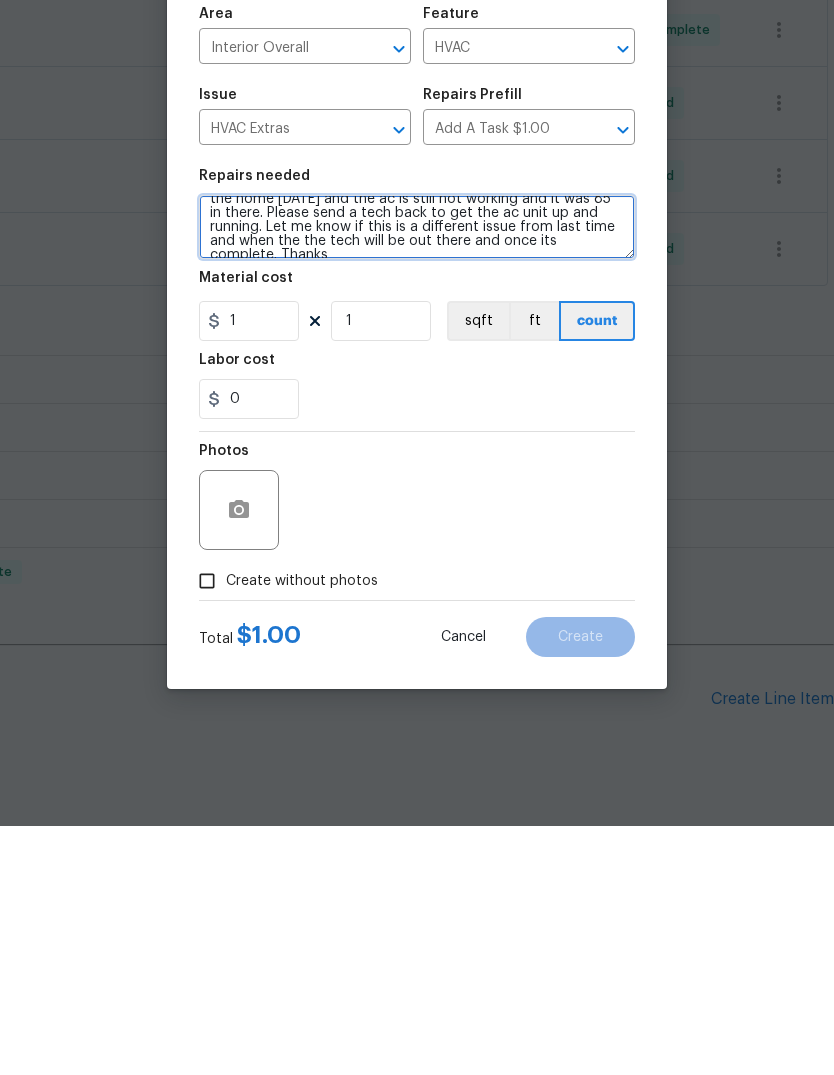 type on "Rework [PERSON_NAME] I have paid out this one but I went to the home [DATE] and the ac is still not working and it was 85 in there. Please send a tech back to get the ac unit up and running. Let me know if this is a different issue from last time and when the the tech will be out there and once its complete. Thanks" 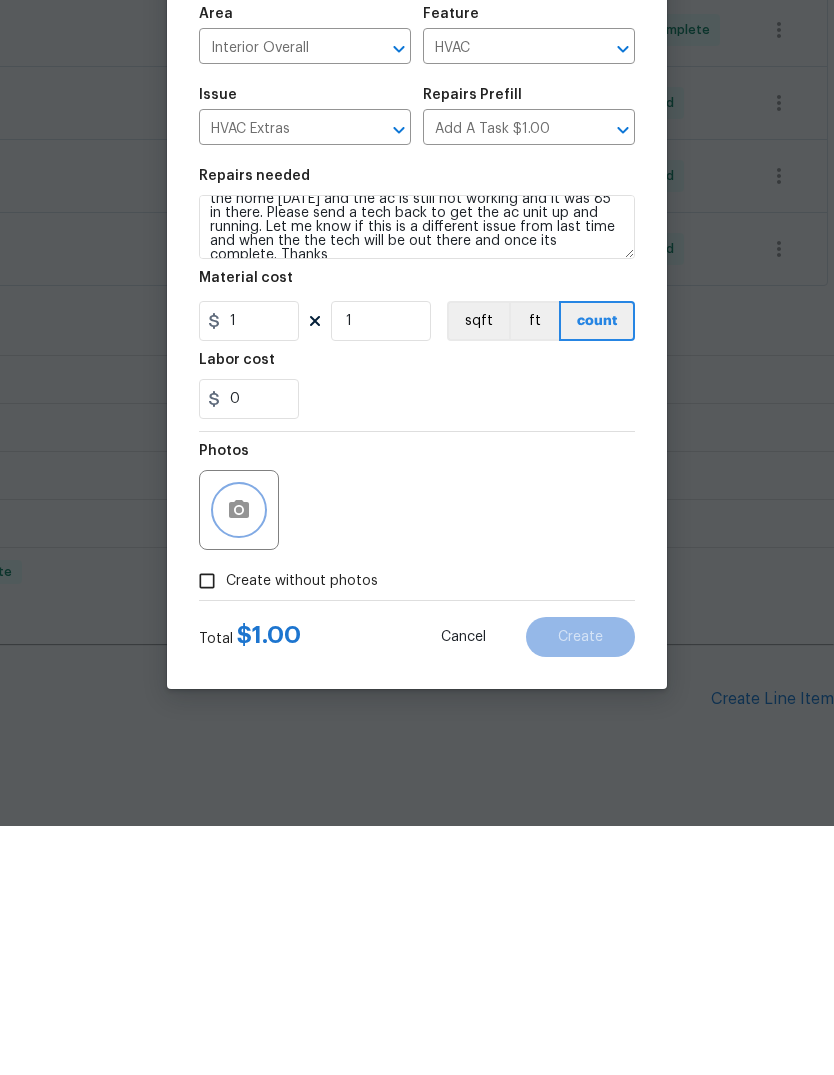 click at bounding box center [239, 759] 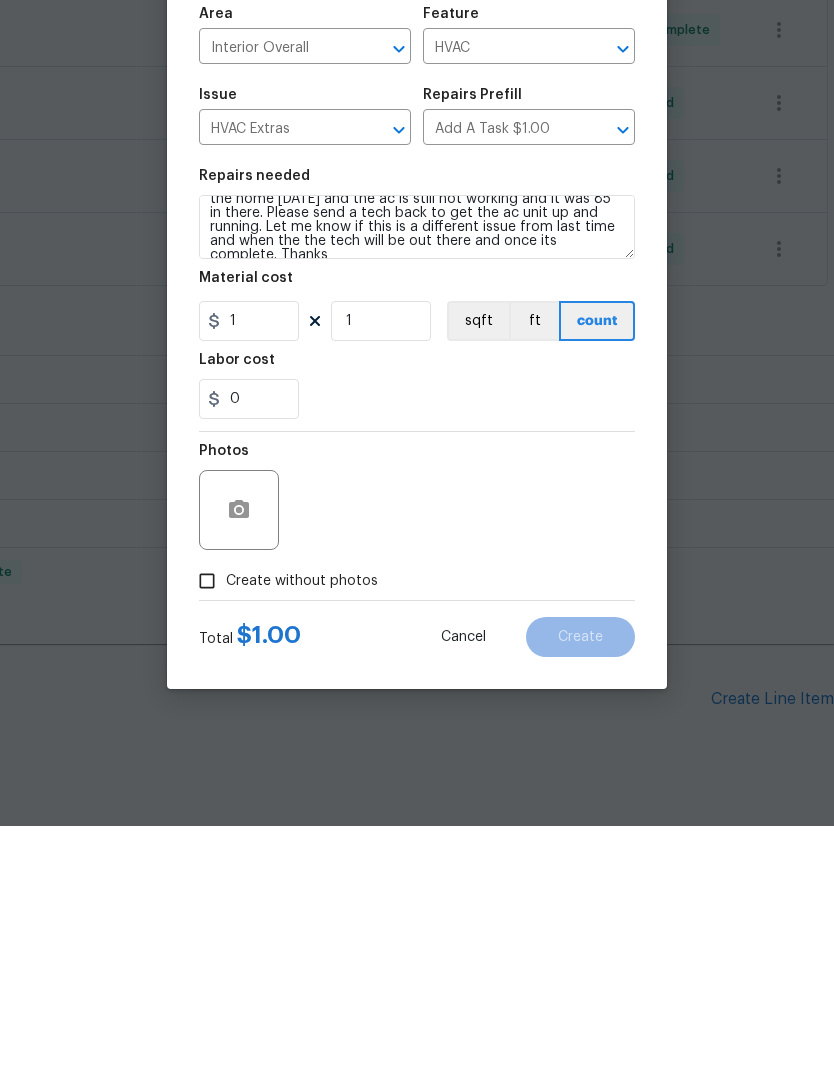 scroll, scrollTop: 75, scrollLeft: 0, axis: vertical 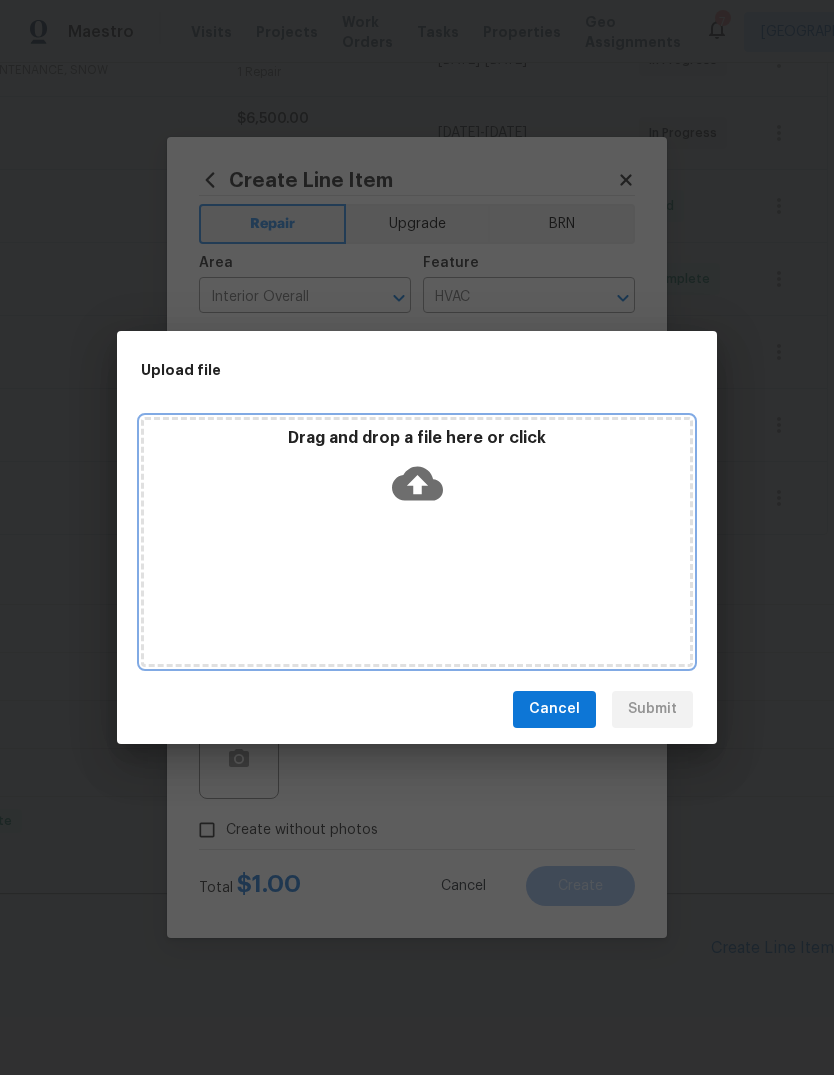 click 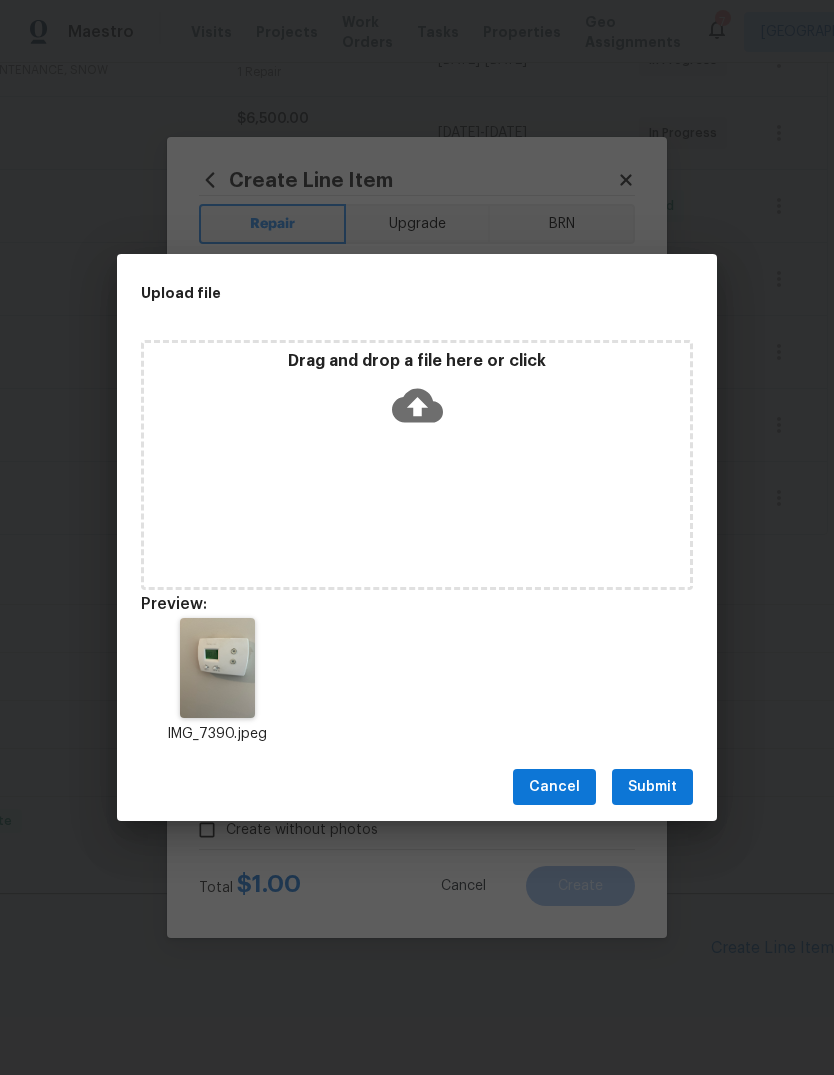 click on "Submit" at bounding box center [652, 787] 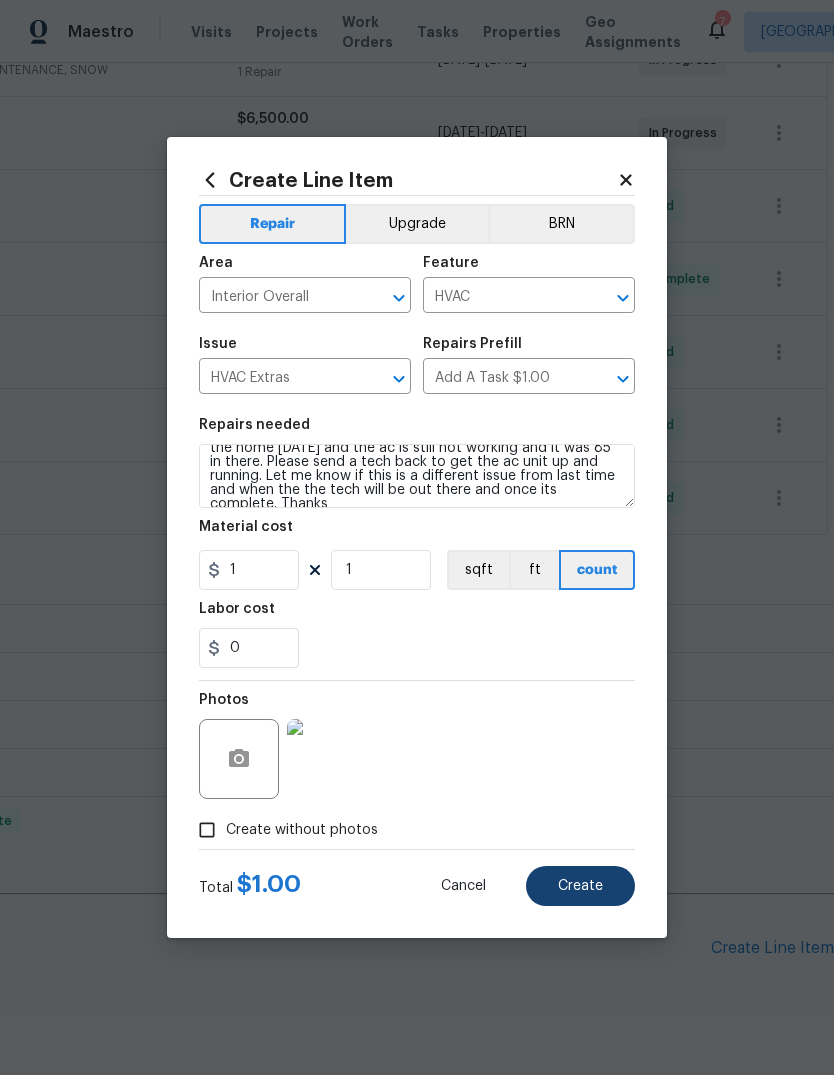 click on "Create" at bounding box center [580, 886] 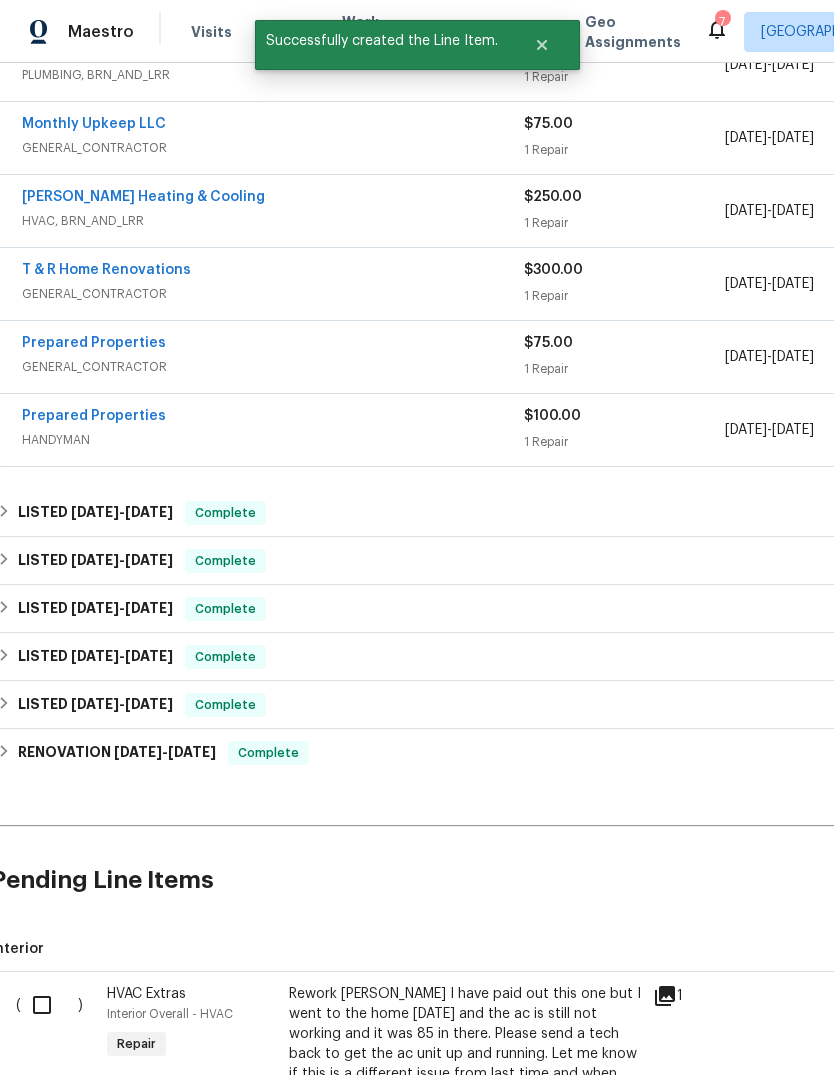 scroll, scrollTop: 492, scrollLeft: 1, axis: both 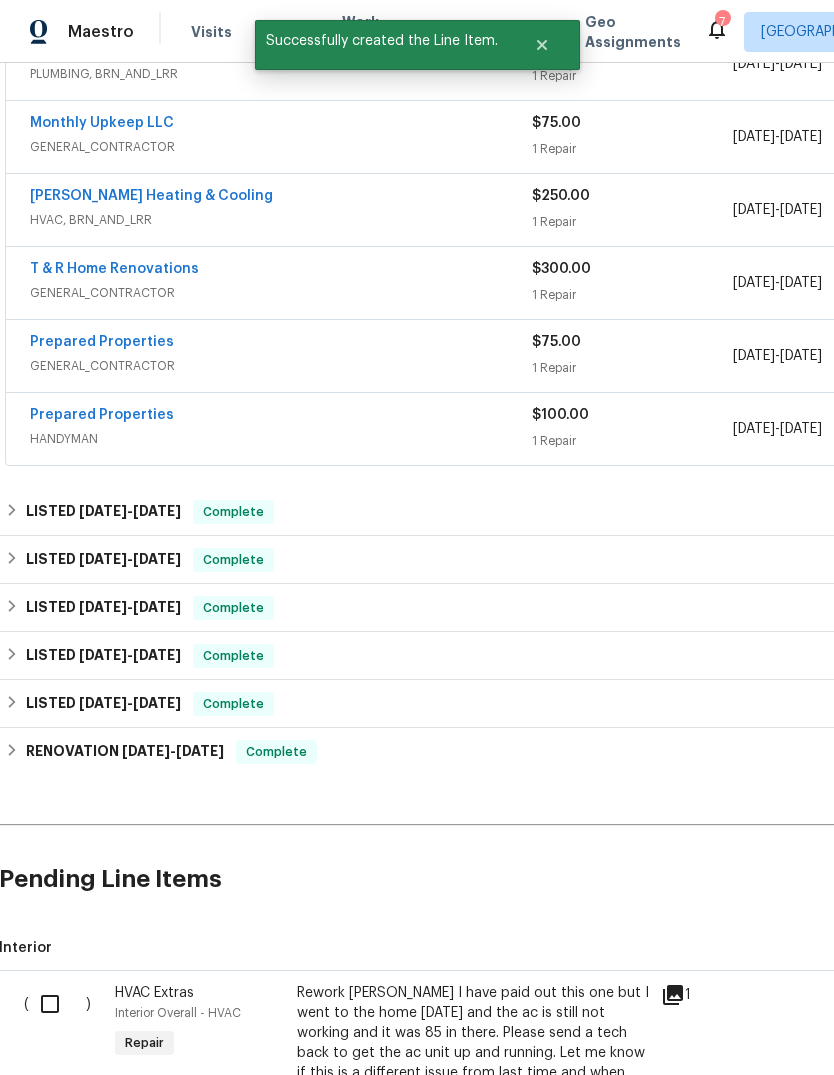 click at bounding box center (57, 1004) 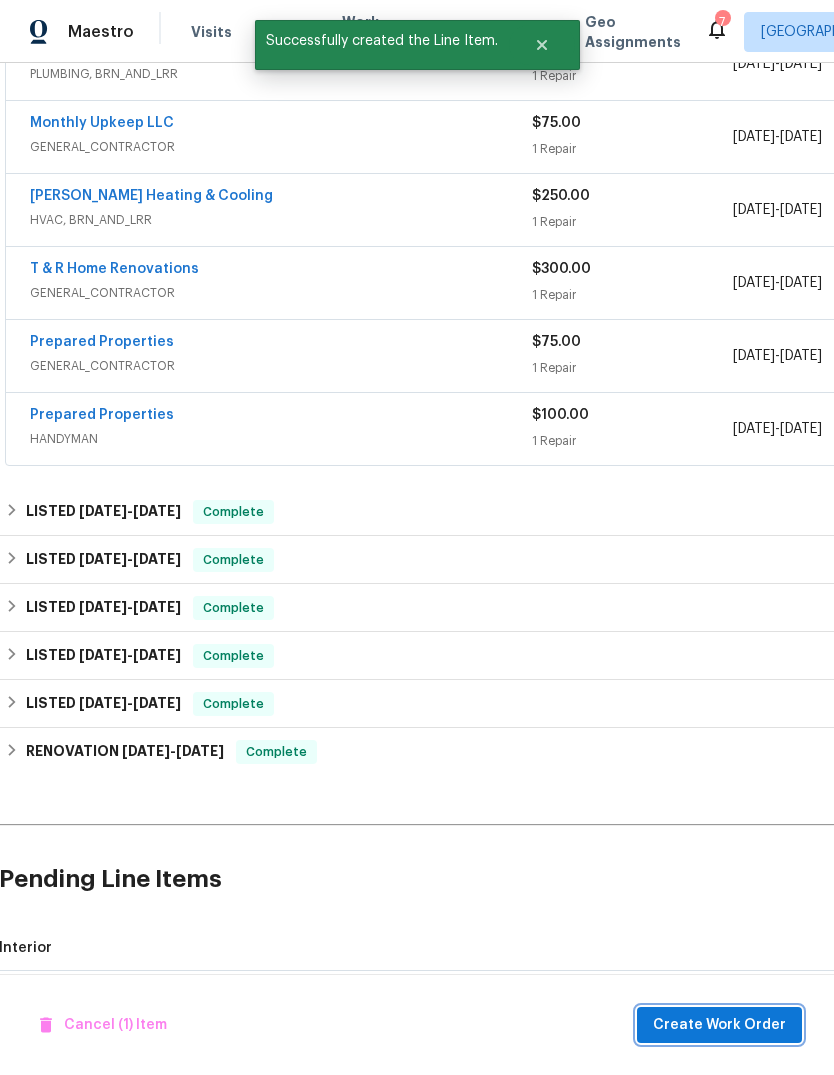 click on "Create Work Order" at bounding box center [719, 1025] 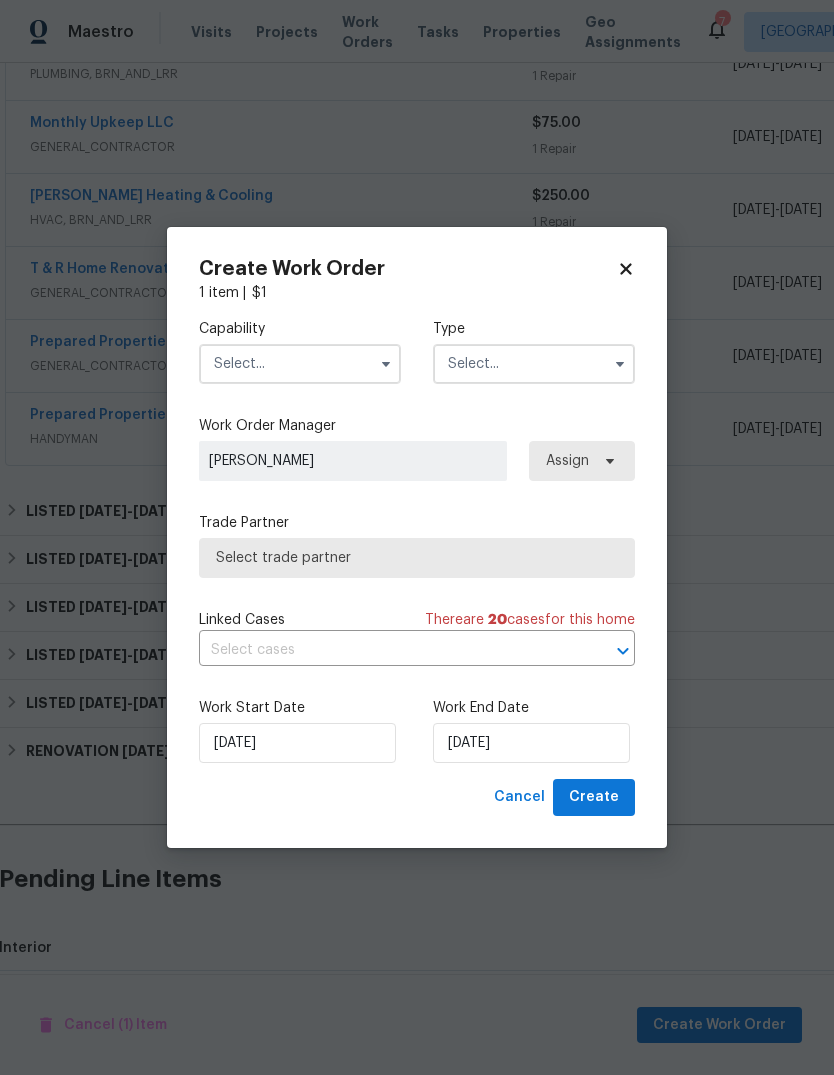 click at bounding box center (300, 364) 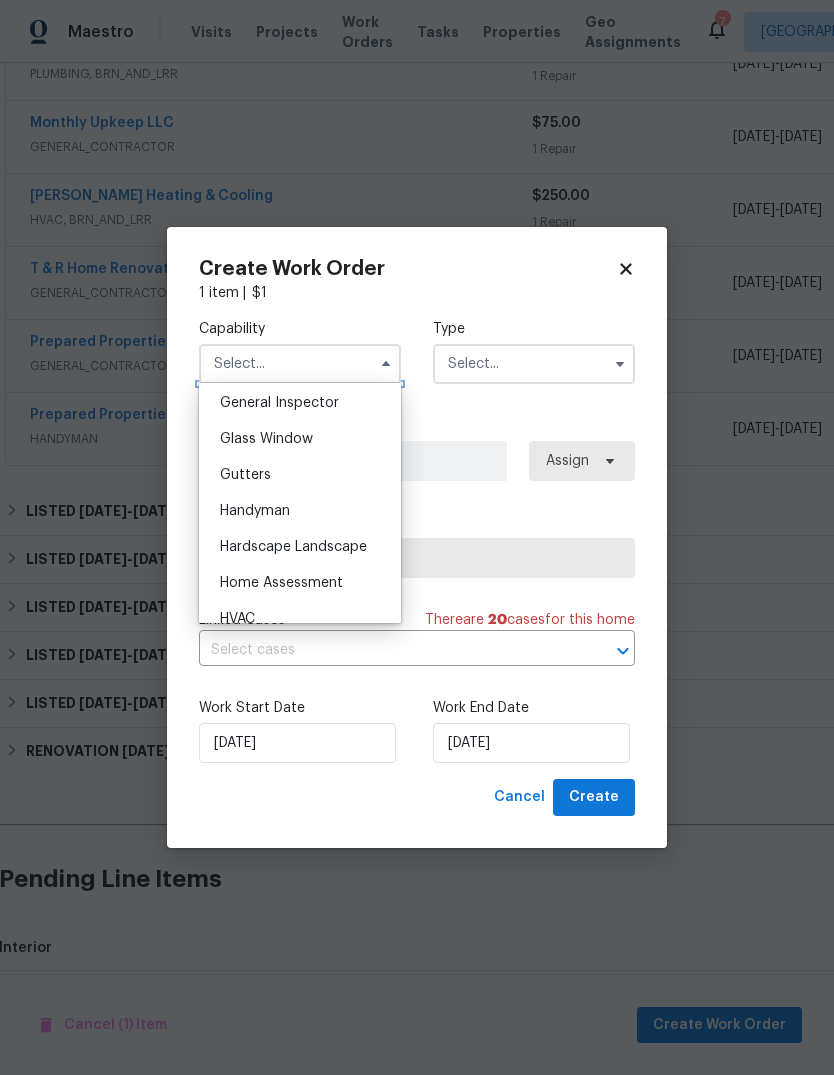 scroll, scrollTop: 1007, scrollLeft: 0, axis: vertical 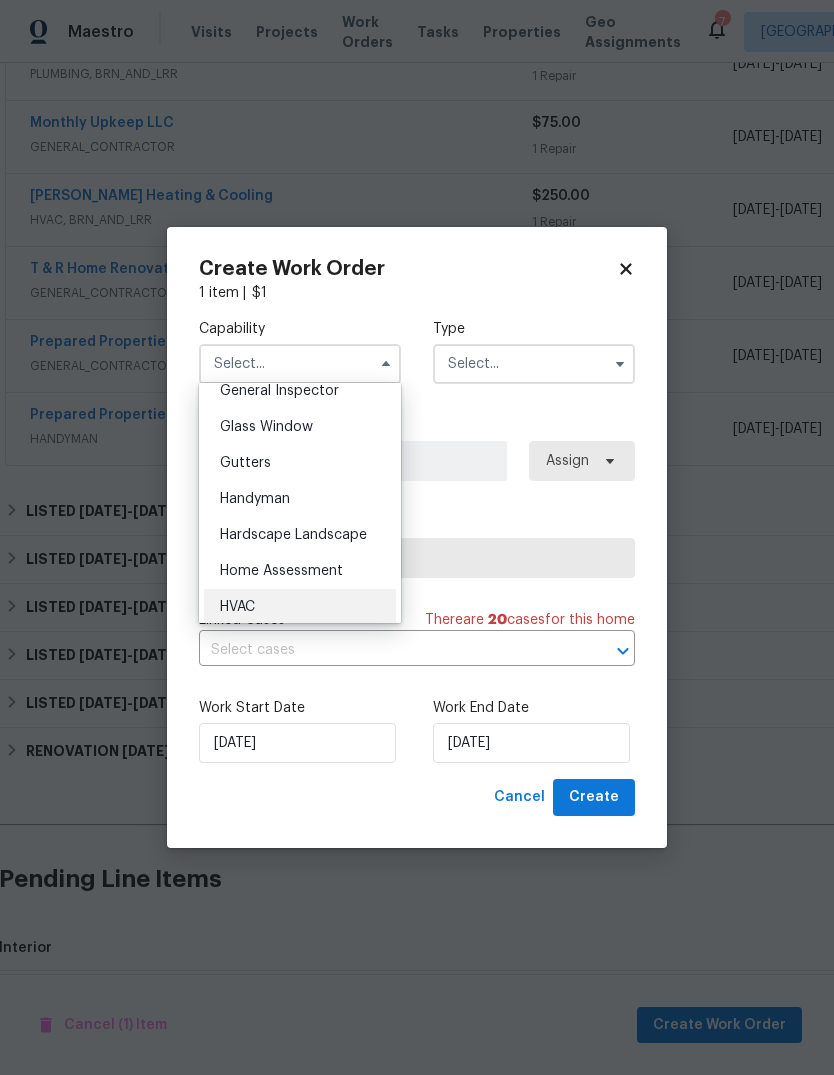click on "HVAC" at bounding box center [300, 607] 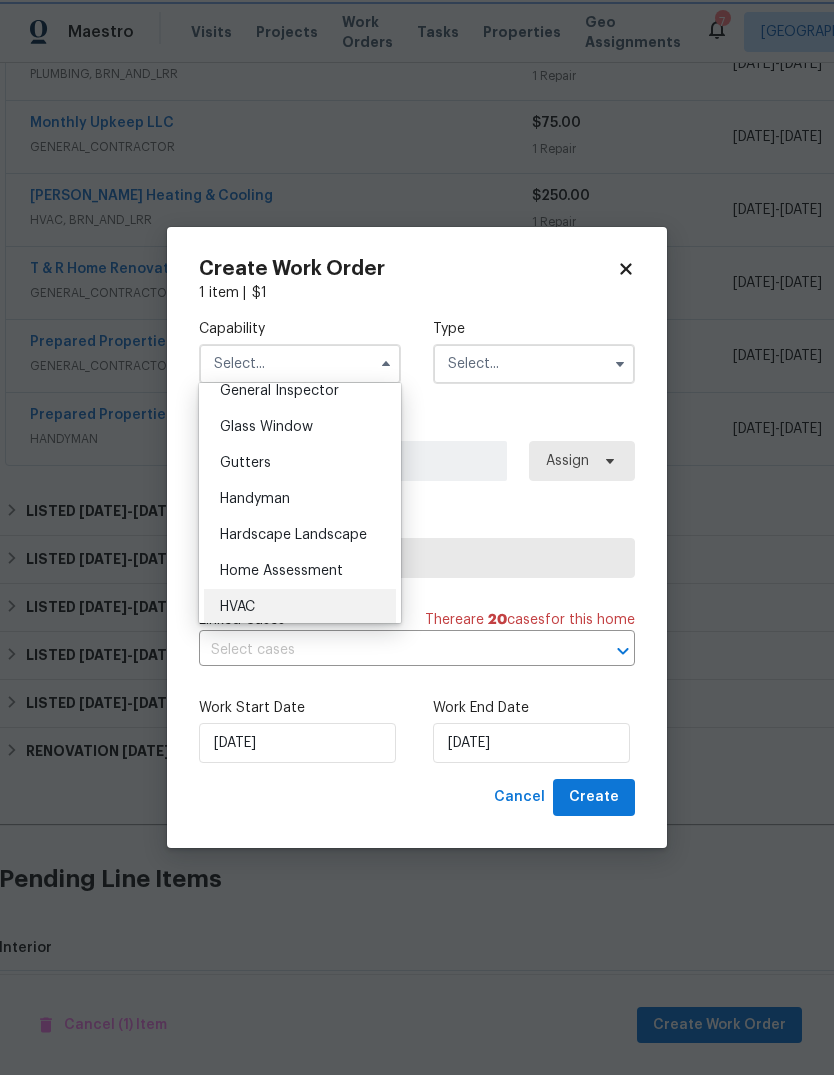 type on "HVAC" 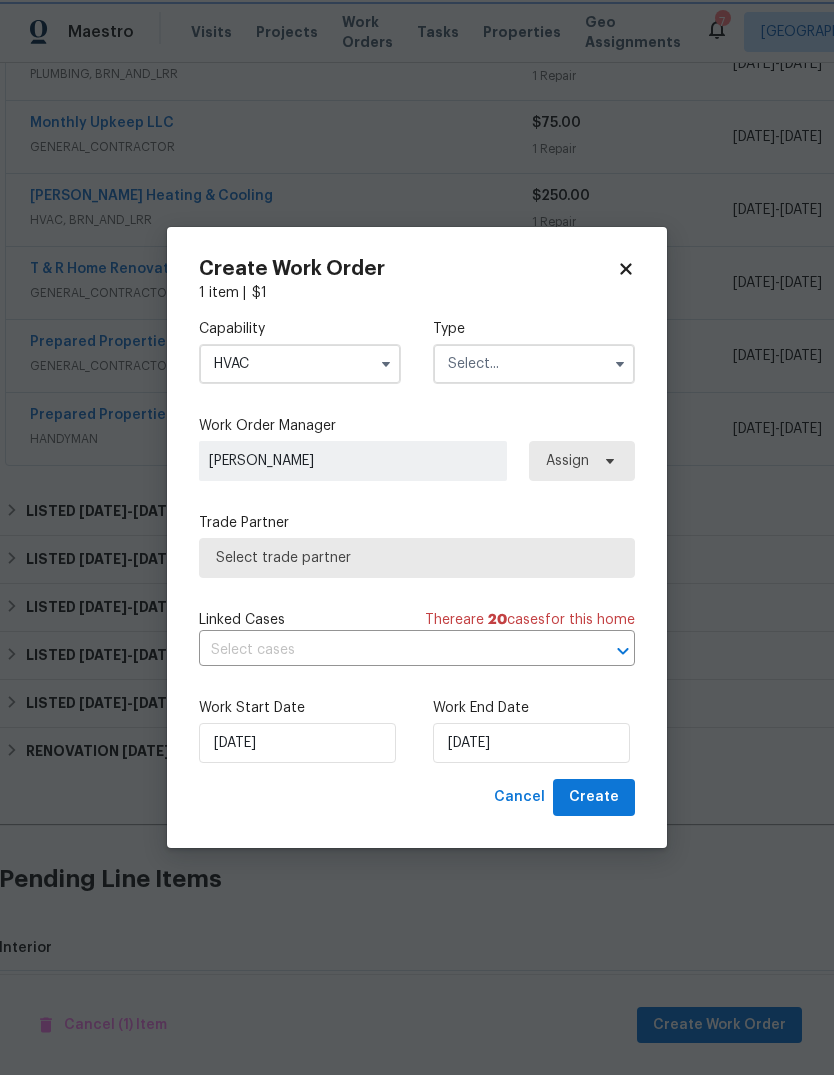 scroll, scrollTop: 1050, scrollLeft: 0, axis: vertical 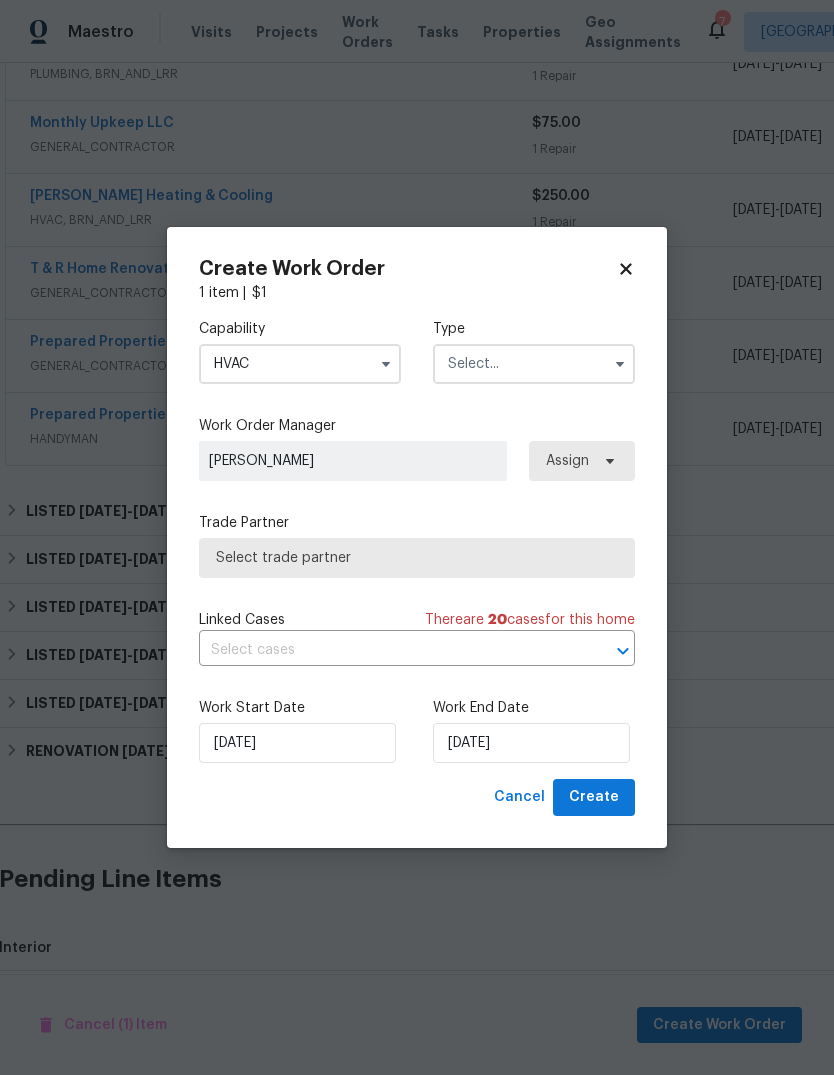 click at bounding box center (534, 364) 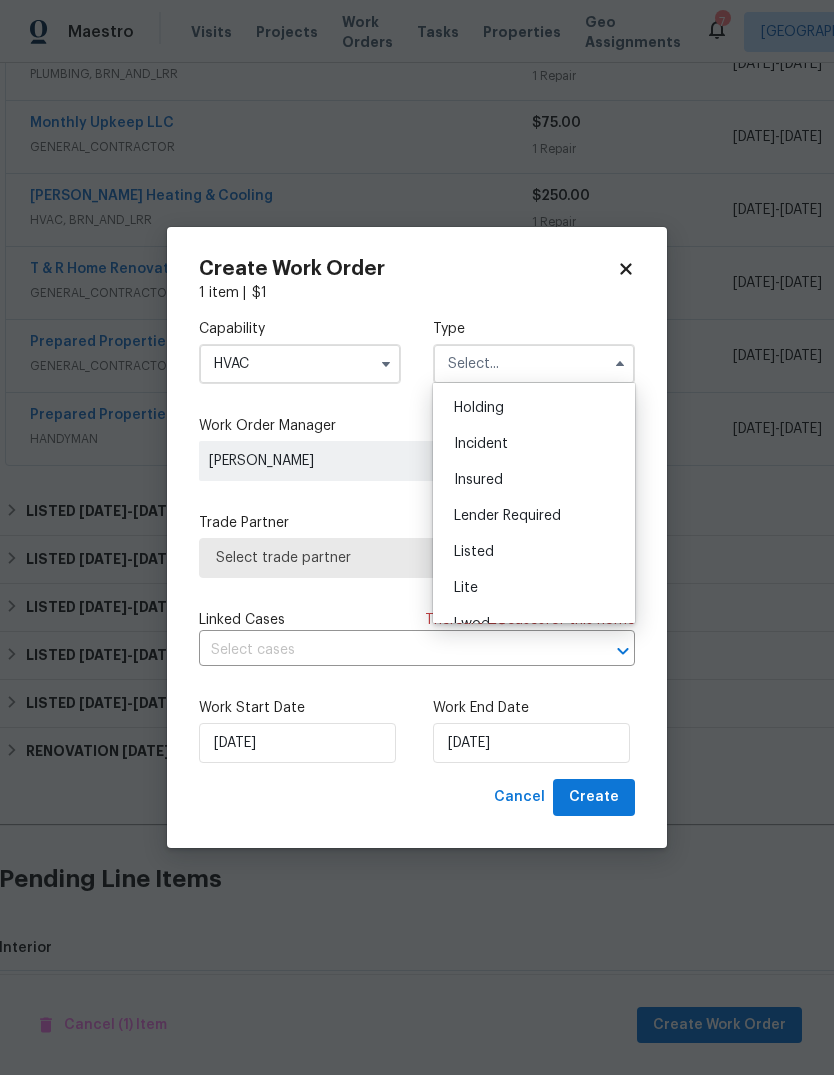 scroll, scrollTop: 84, scrollLeft: 0, axis: vertical 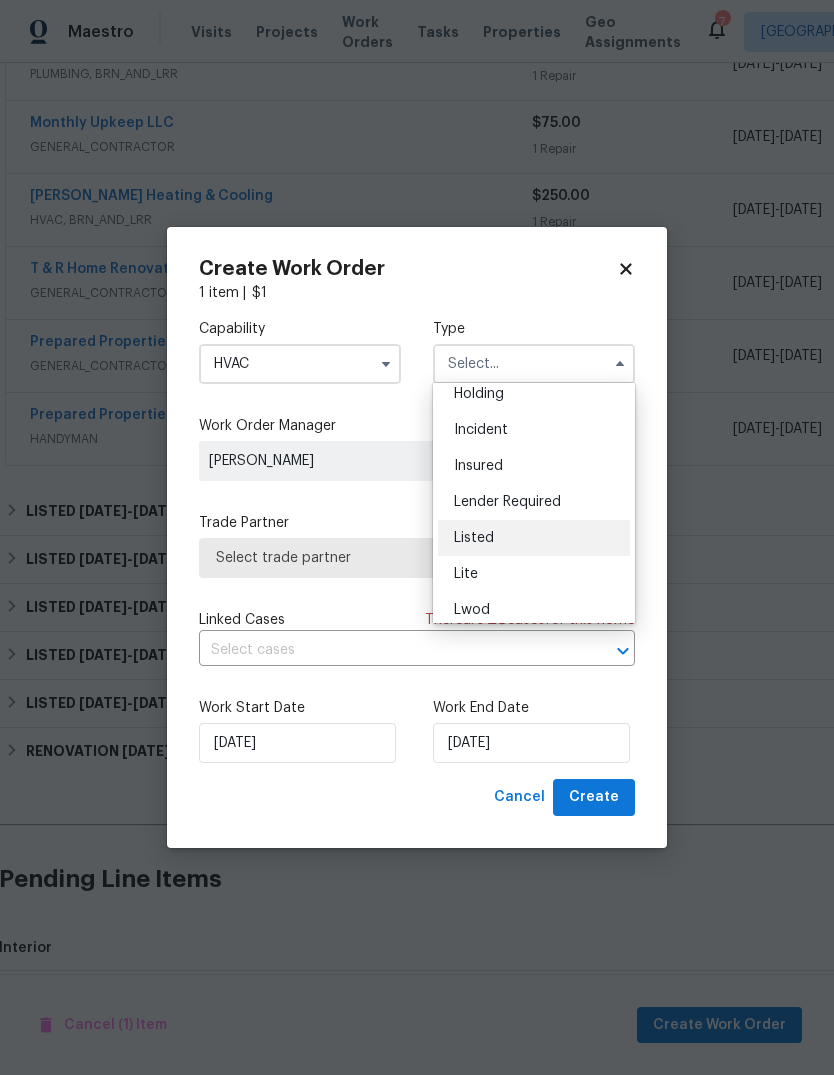 click on "Listed" at bounding box center (534, 538) 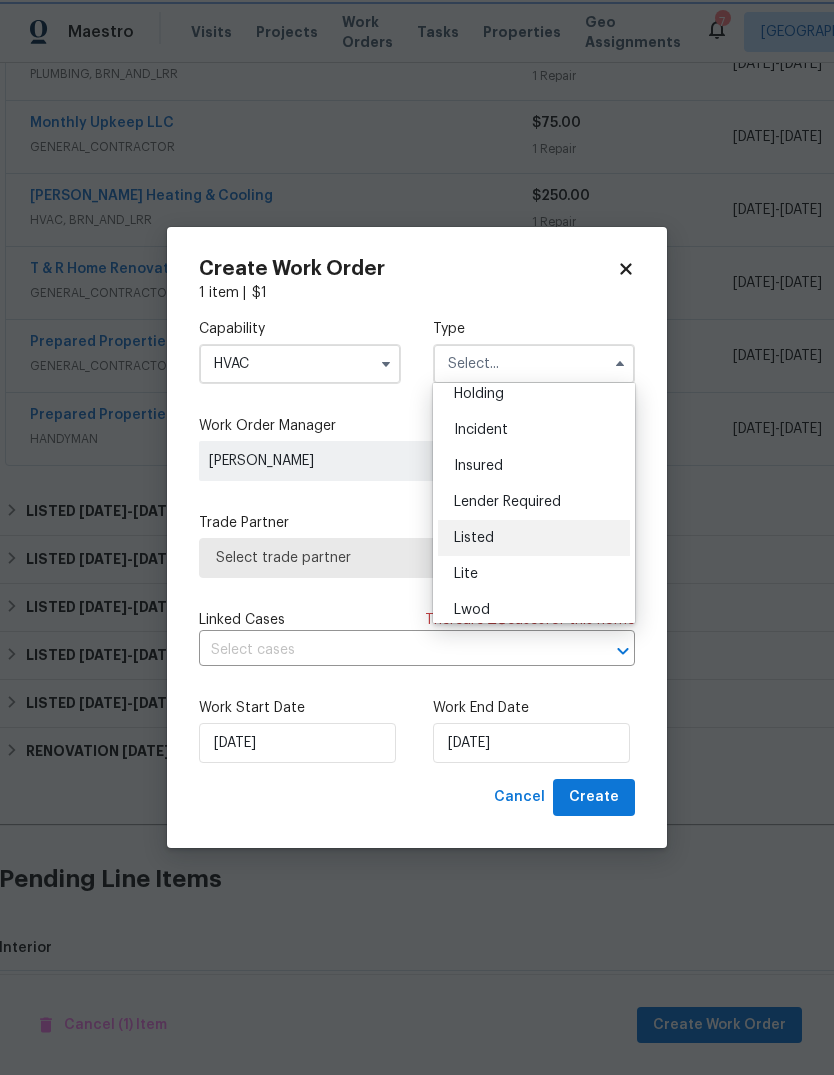 type on "Listed" 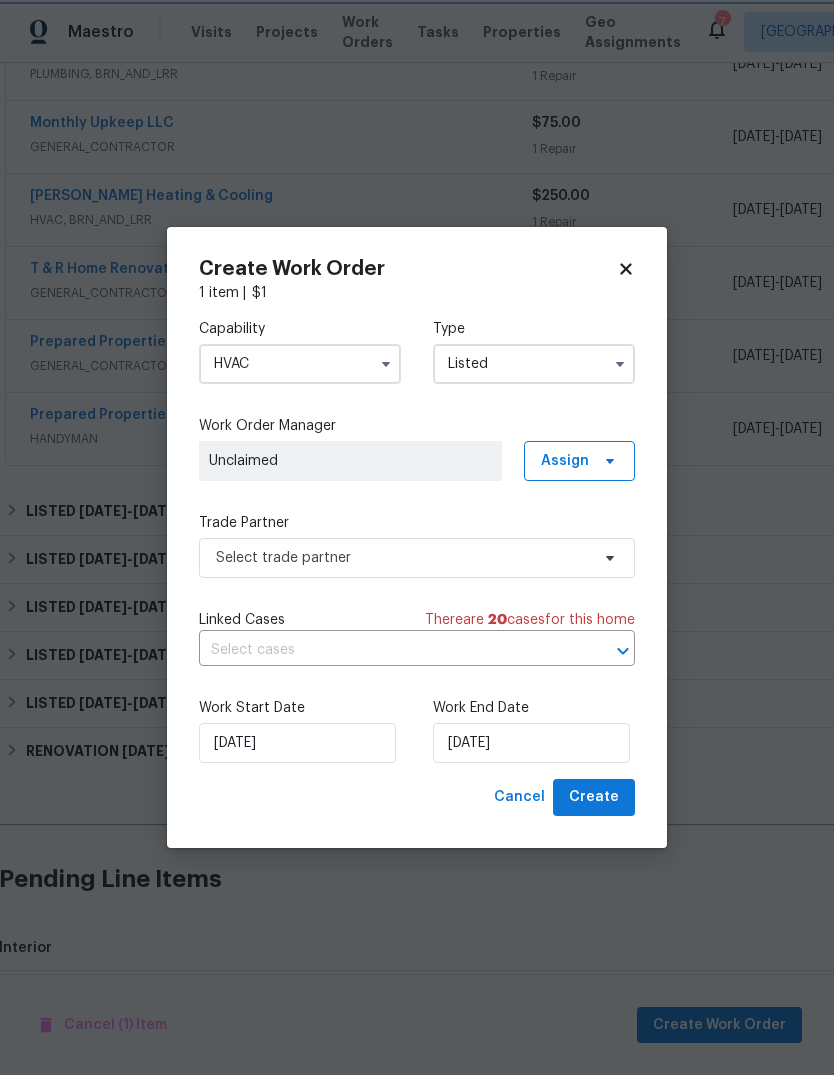 scroll, scrollTop: 0, scrollLeft: 0, axis: both 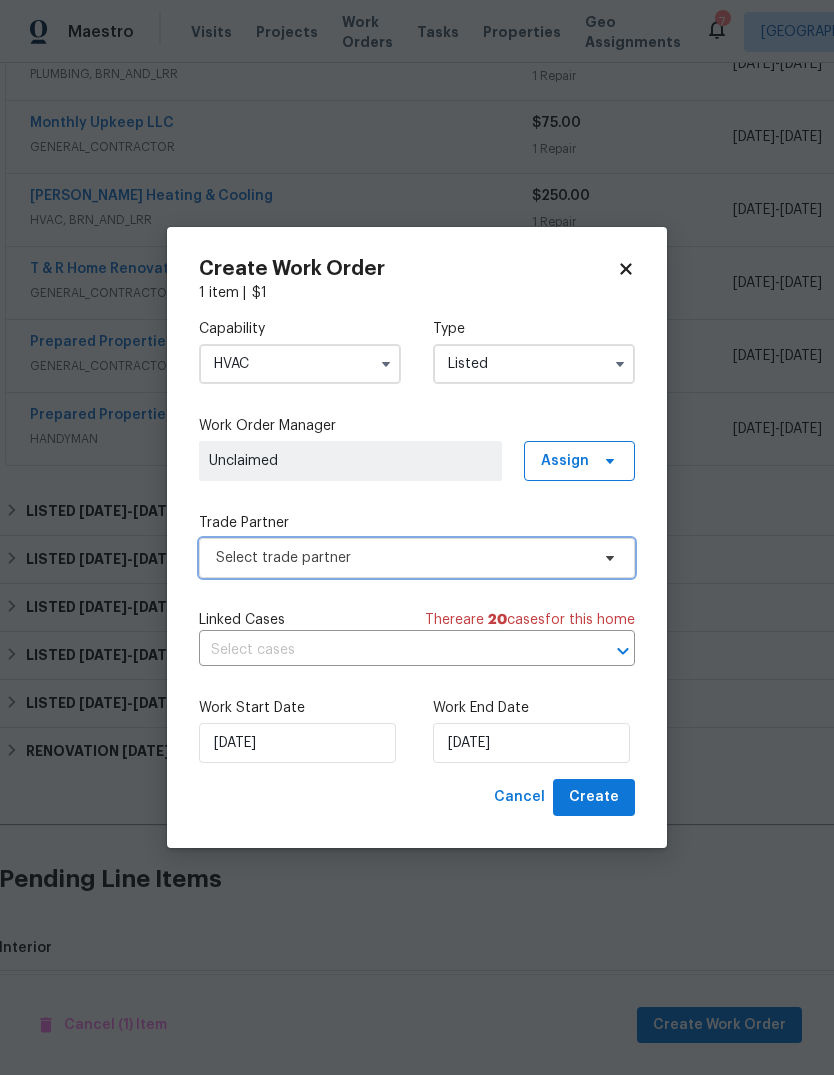 click on "Select trade partner" at bounding box center (402, 558) 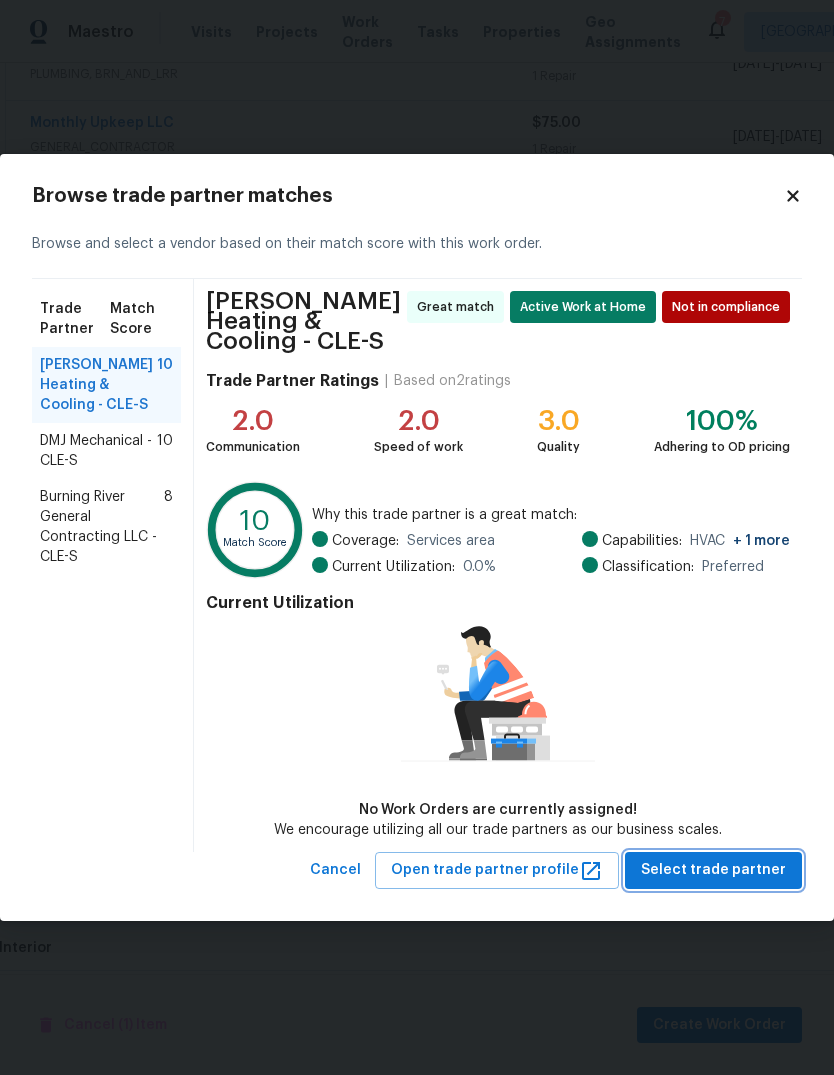 click on "Select trade partner" at bounding box center (713, 870) 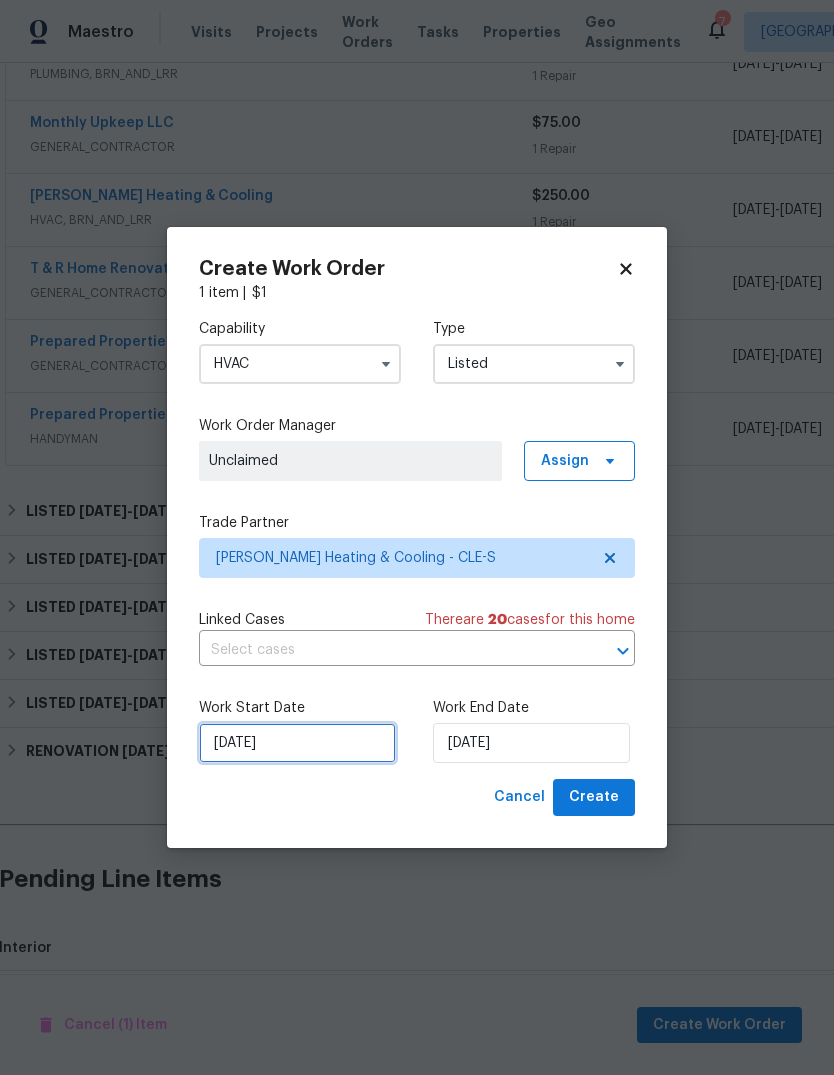 click on "[DATE]" at bounding box center (297, 743) 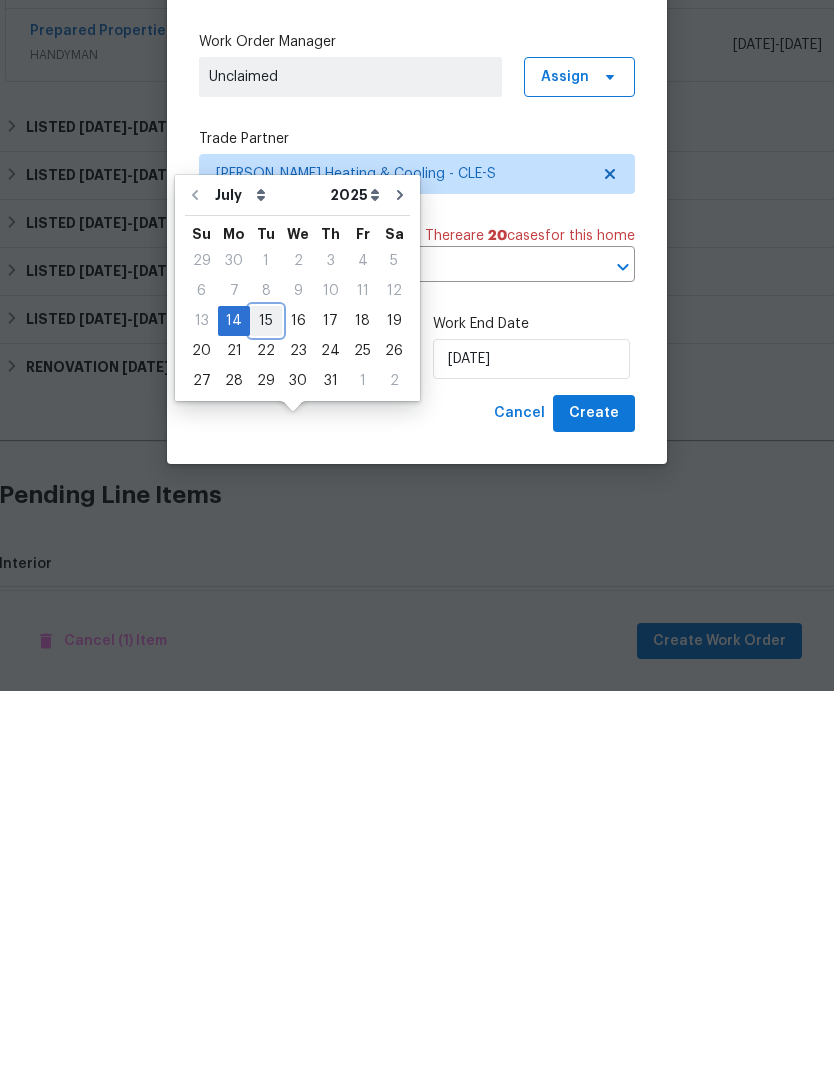 click on "15" at bounding box center (266, 705) 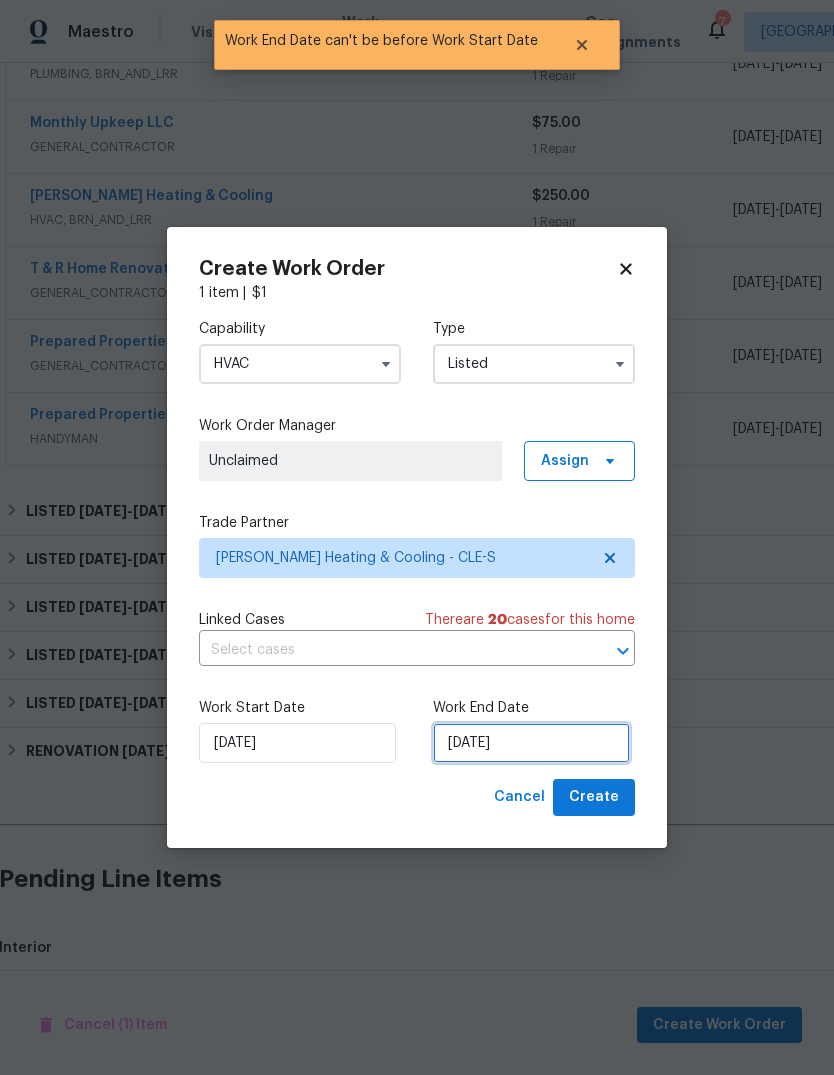click on "[DATE]" at bounding box center (531, 743) 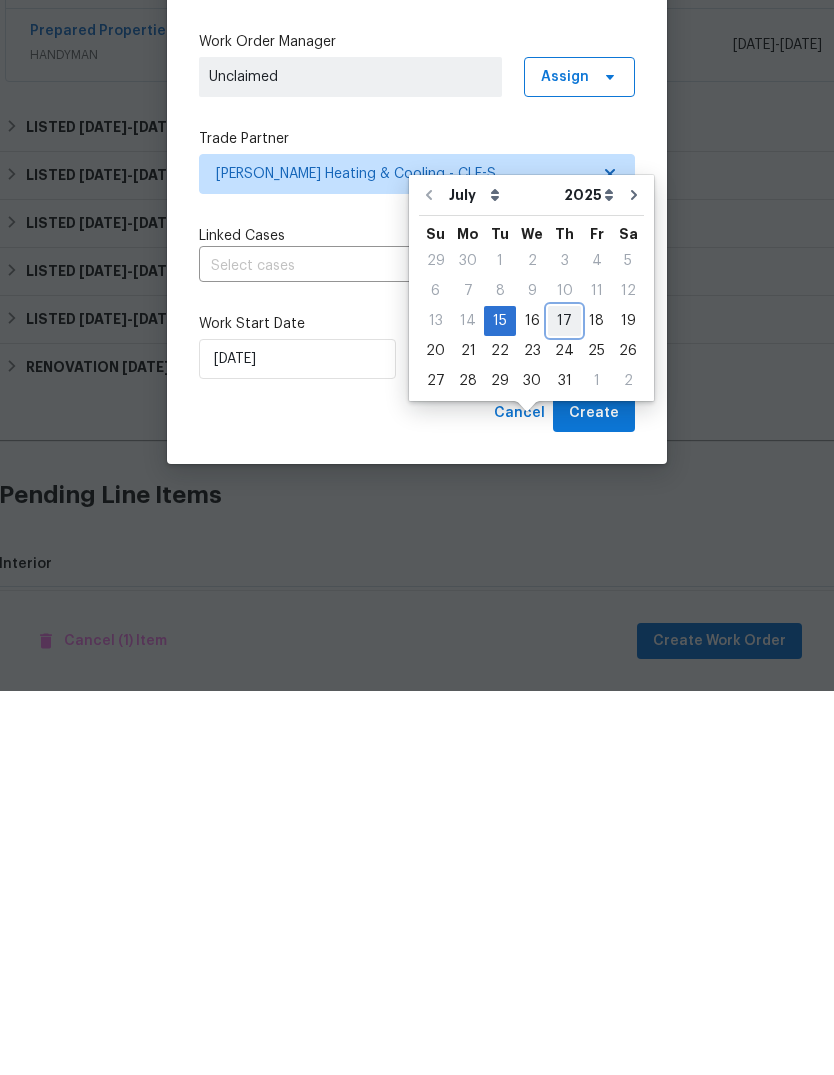 click on "17" at bounding box center (564, 705) 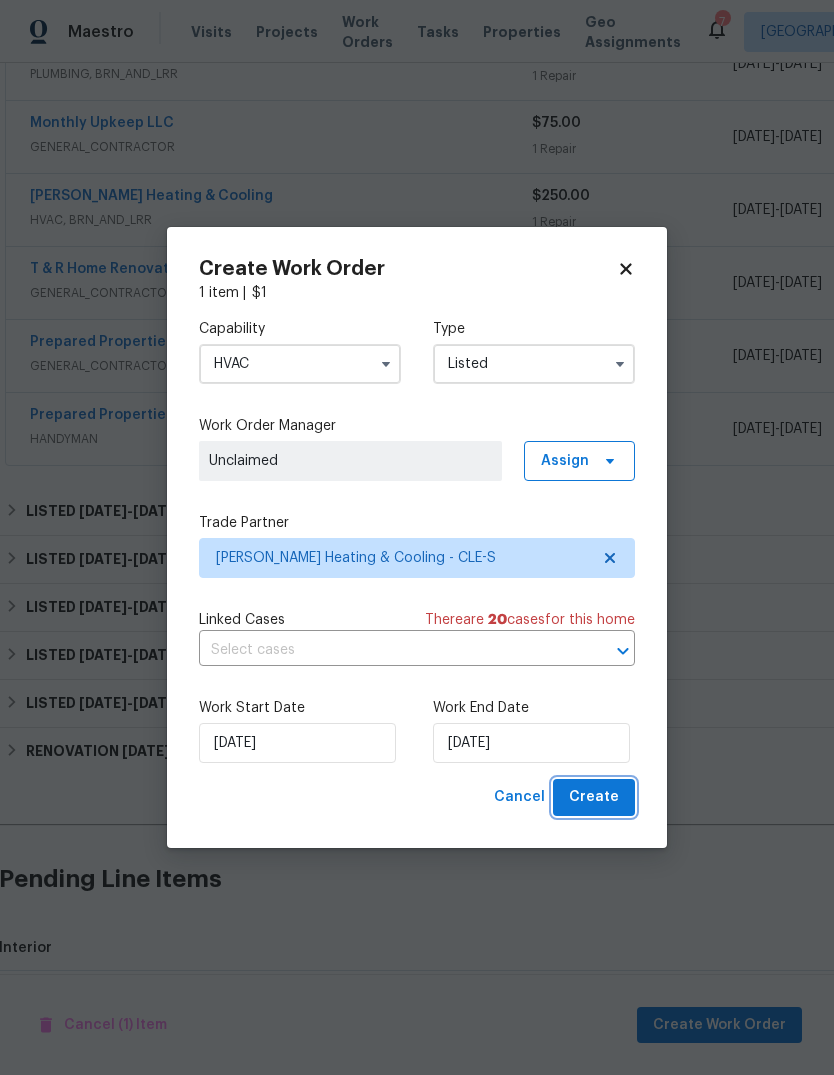 click on "Create" at bounding box center (594, 797) 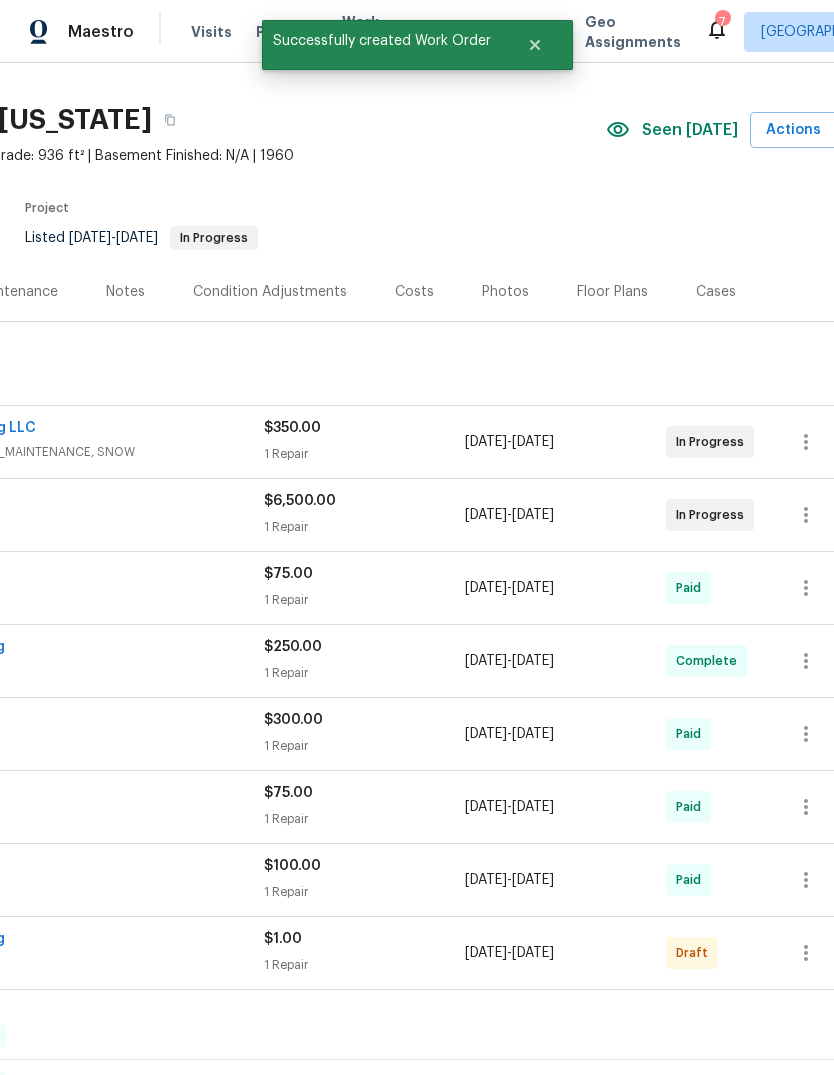 scroll, scrollTop: 41, scrollLeft: 268, axis: both 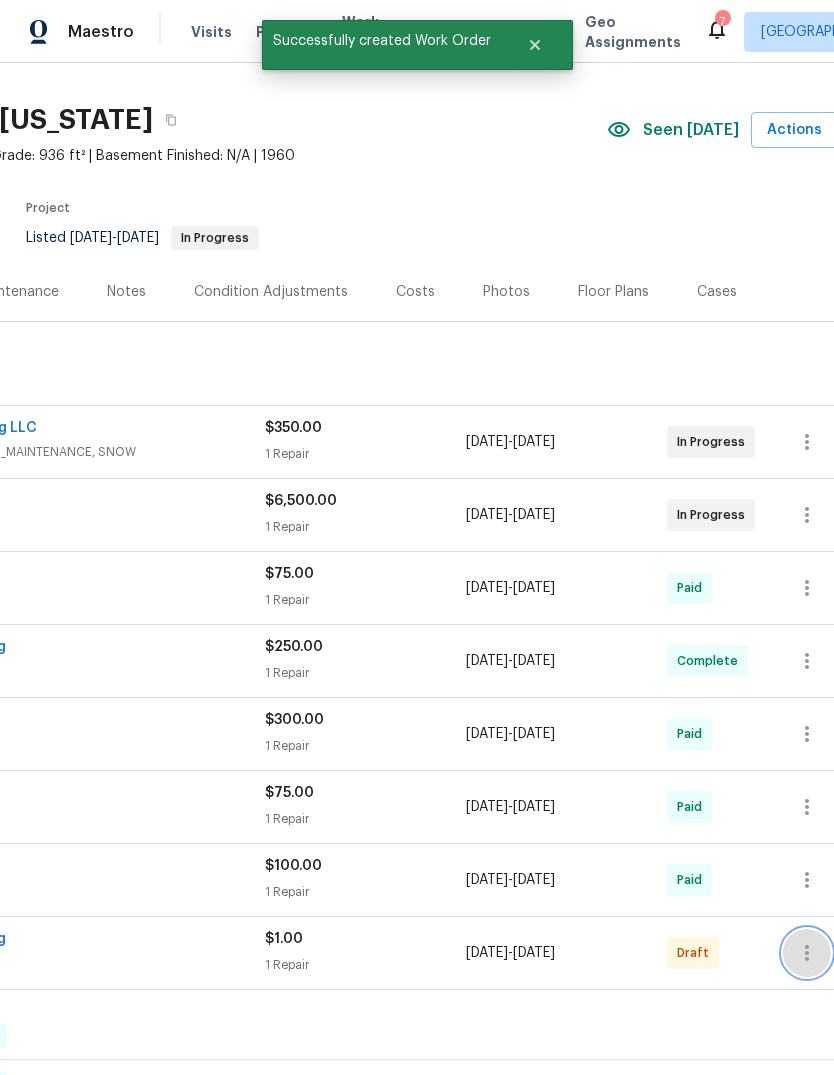 click 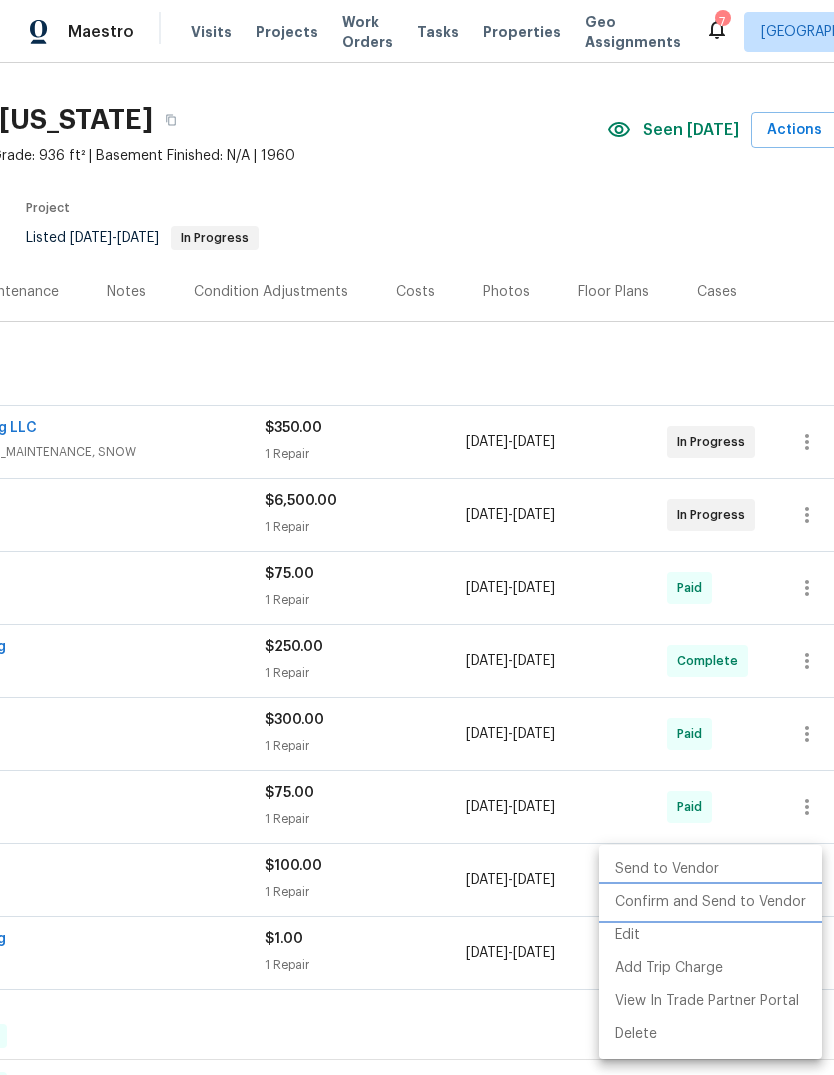 click on "Confirm and Send to Vendor" at bounding box center [710, 902] 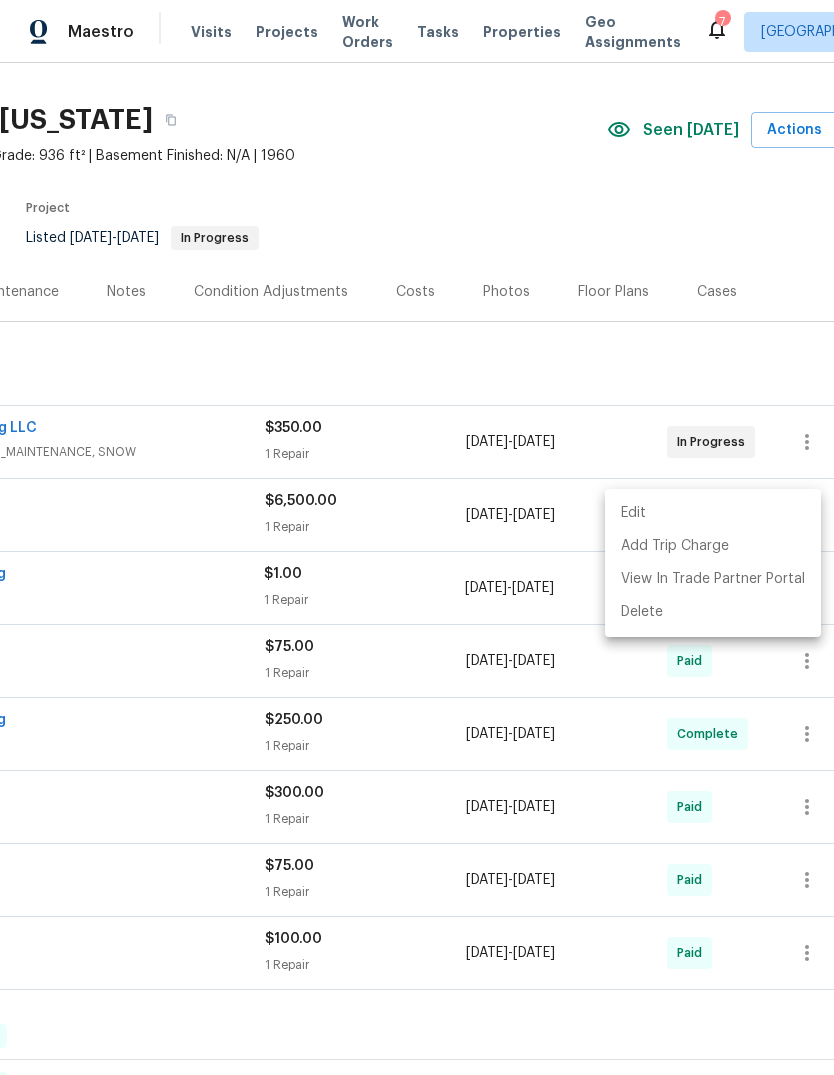 click at bounding box center [417, 537] 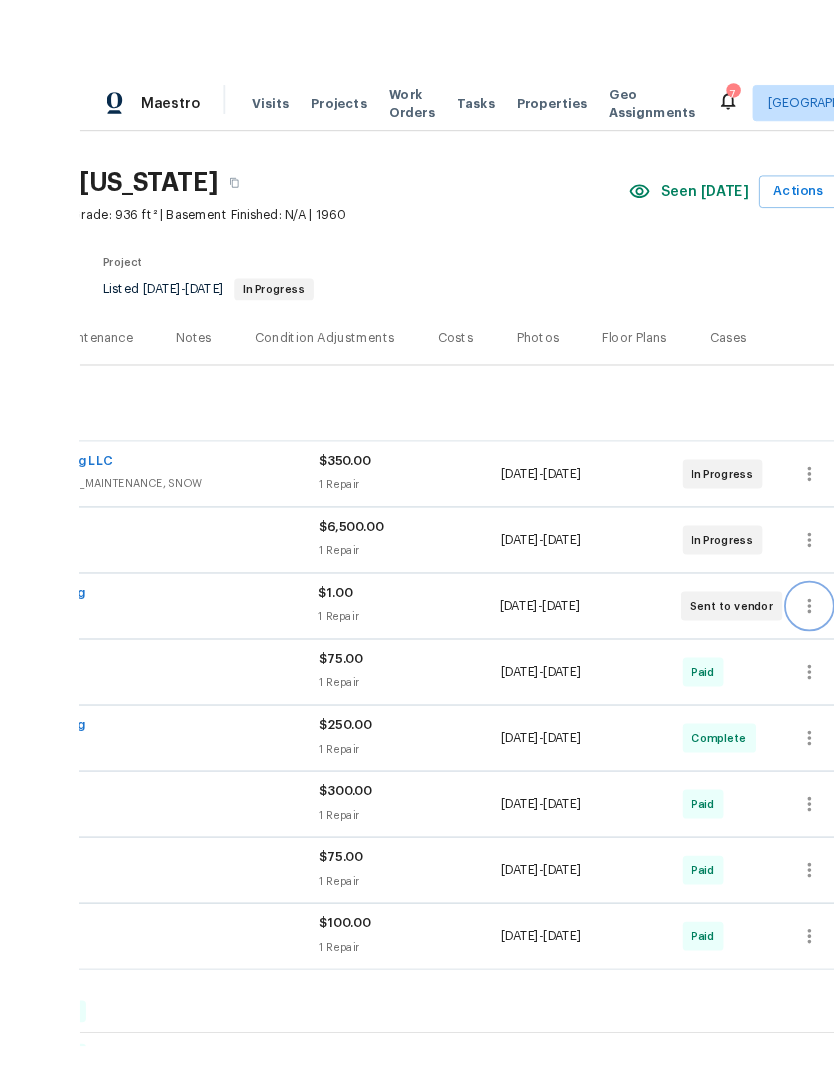 scroll, scrollTop: 14, scrollLeft: 0, axis: vertical 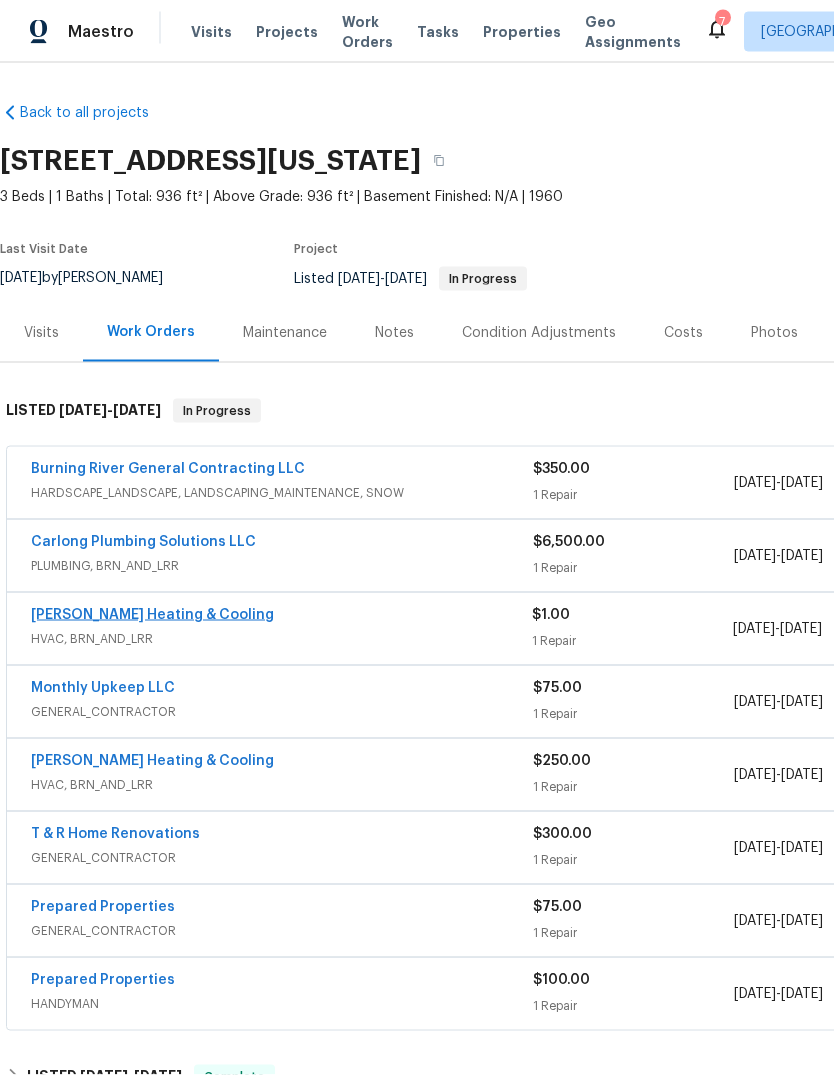 click on "[PERSON_NAME] Heating & Cooling" at bounding box center (152, 615) 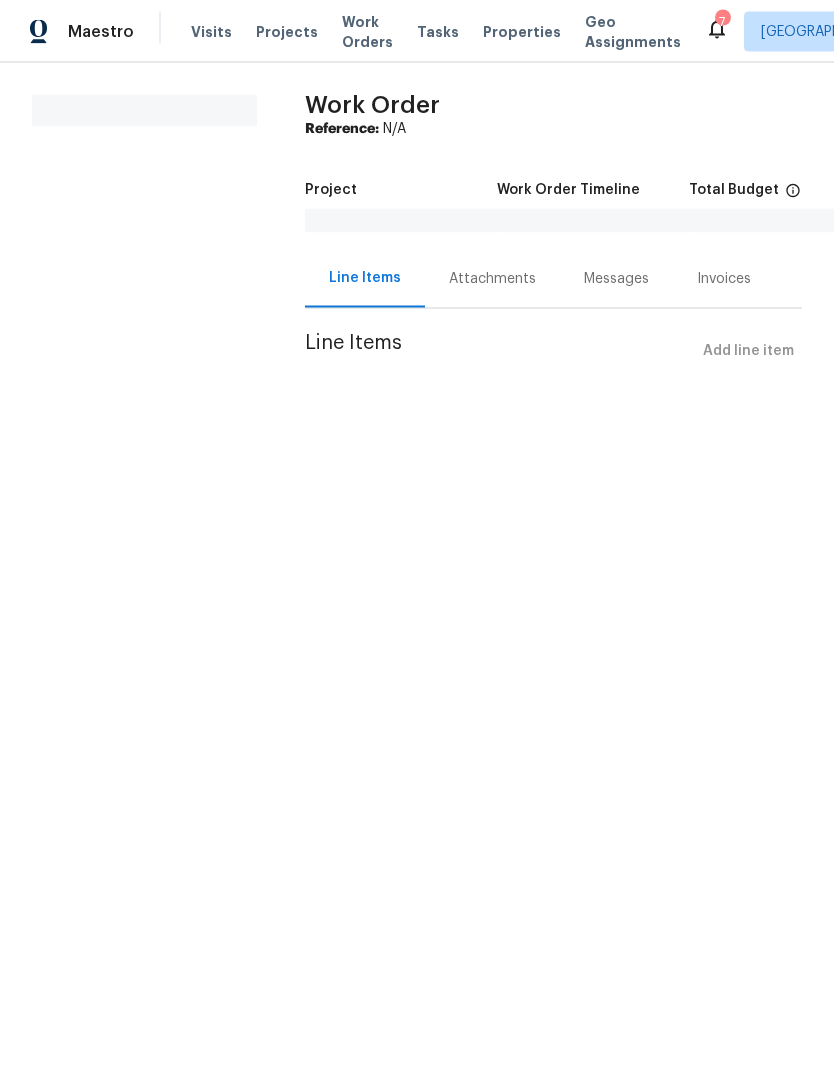 scroll, scrollTop: 0, scrollLeft: 0, axis: both 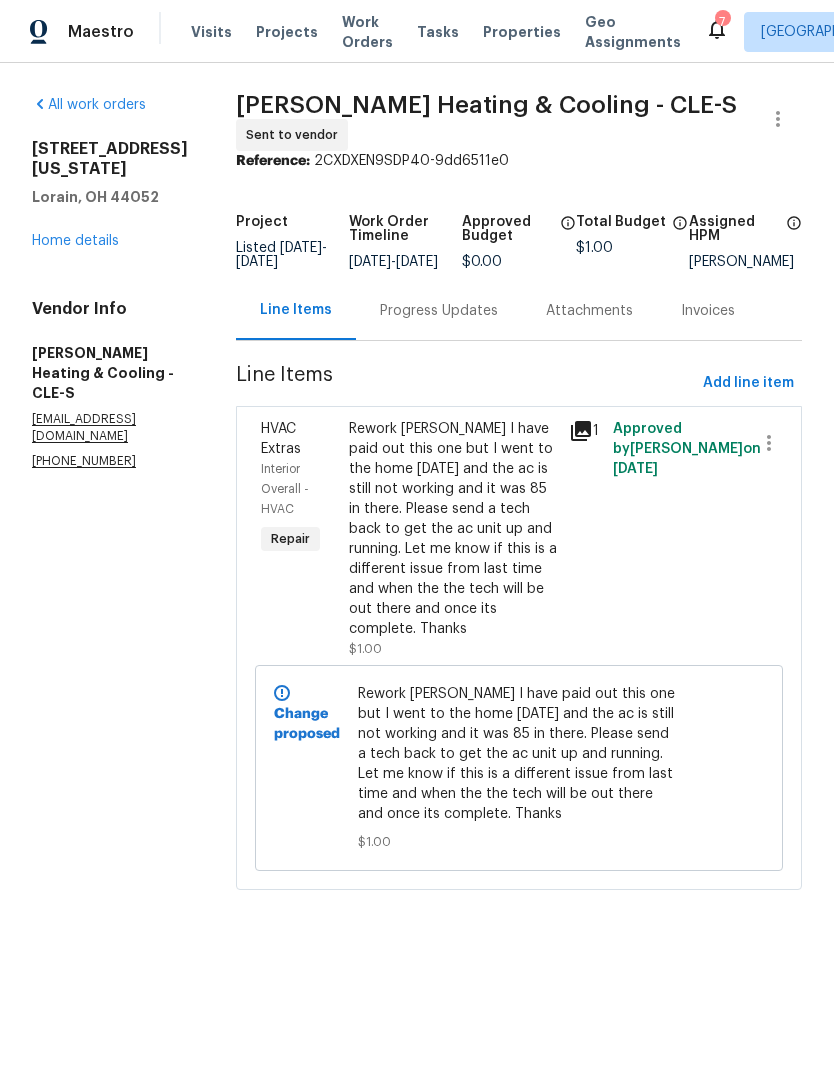 click on "Progress Updates" at bounding box center [439, 311] 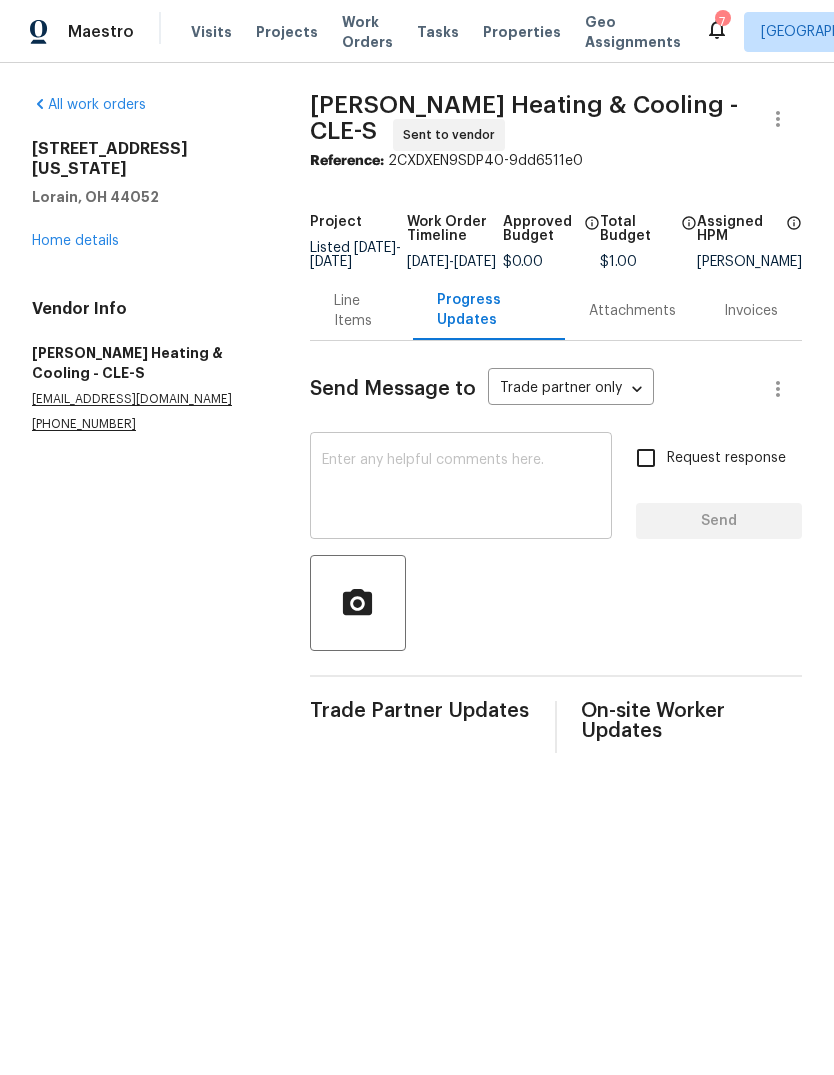 click at bounding box center [461, 488] 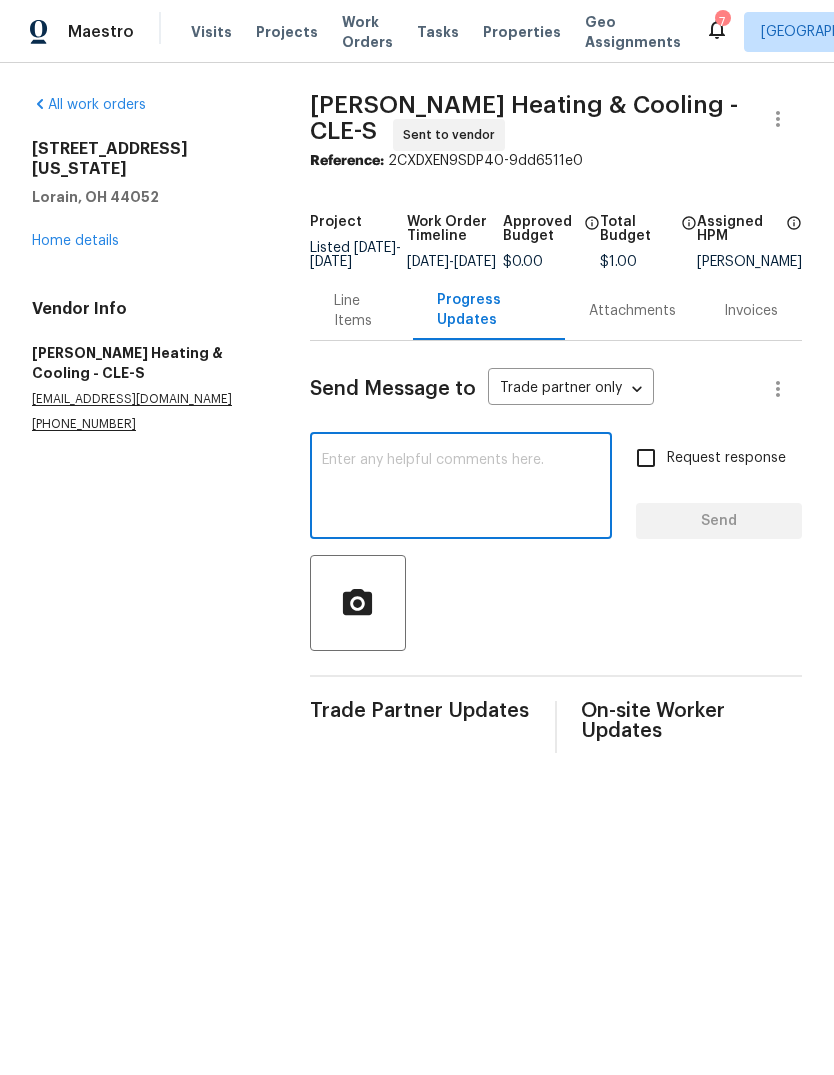 click at bounding box center (461, 488) 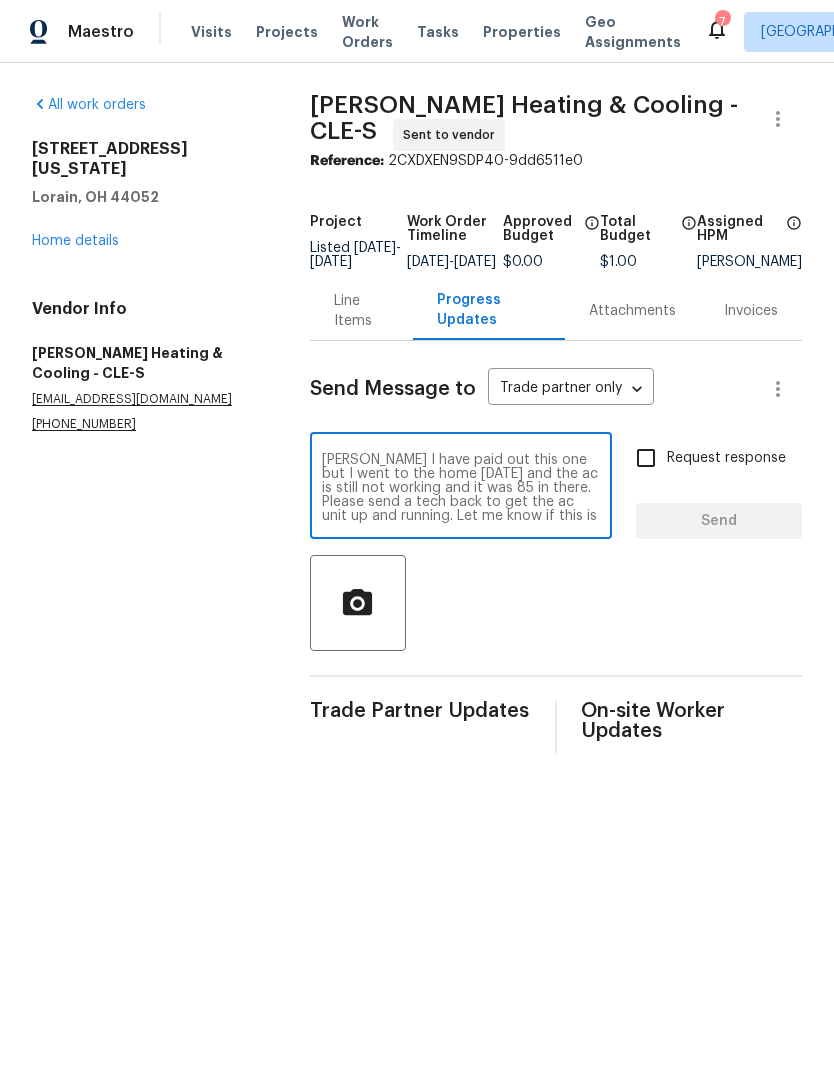 scroll, scrollTop: 42, scrollLeft: 0, axis: vertical 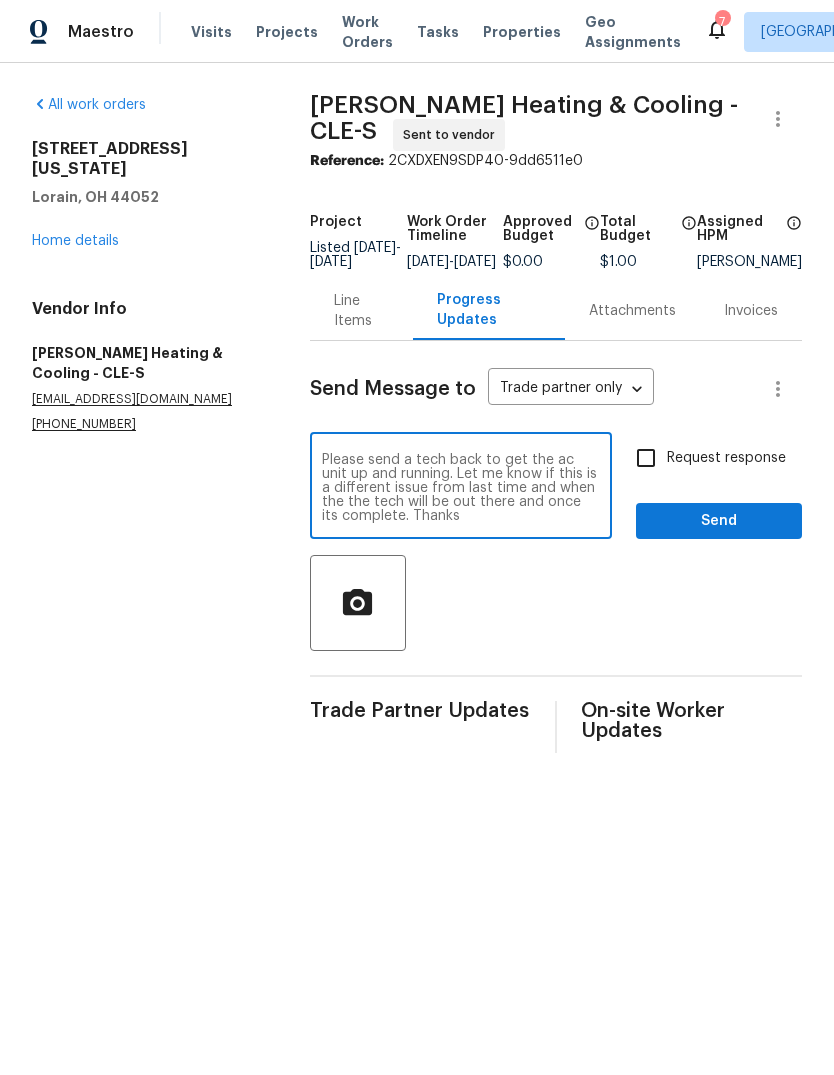 type on "[PERSON_NAME] I have paid out this one but I went to the home [DATE] and the ac is still not working and it was 85 in there. Please send a tech back to get the ac unit up and running. Let me know if this is a different issue from last time and when the the tech will be out there and once its complete. Thanks" 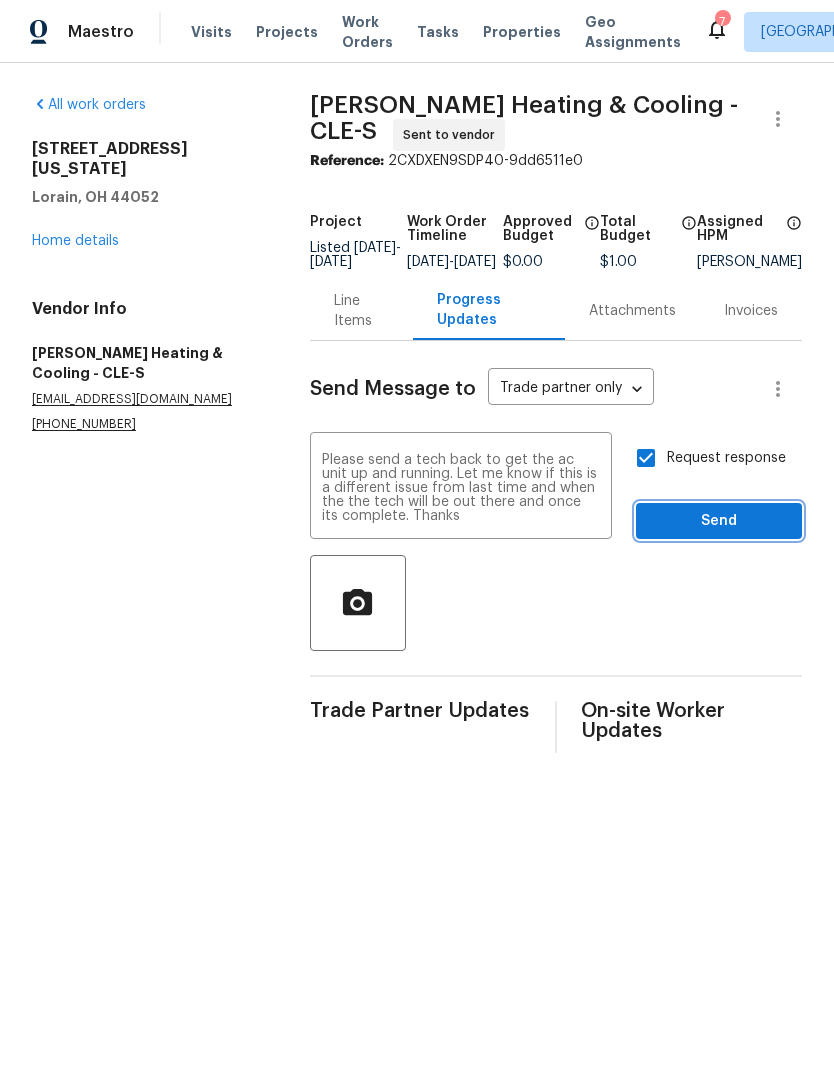 click on "Send" at bounding box center (719, 521) 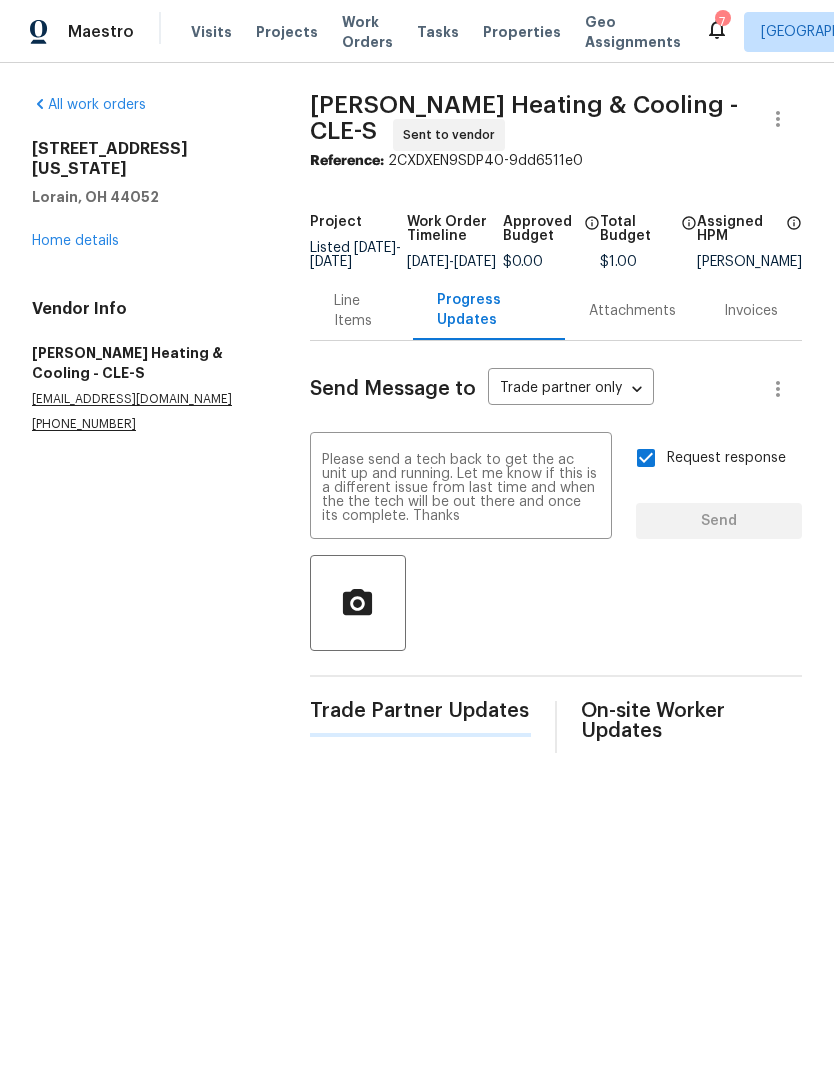 type 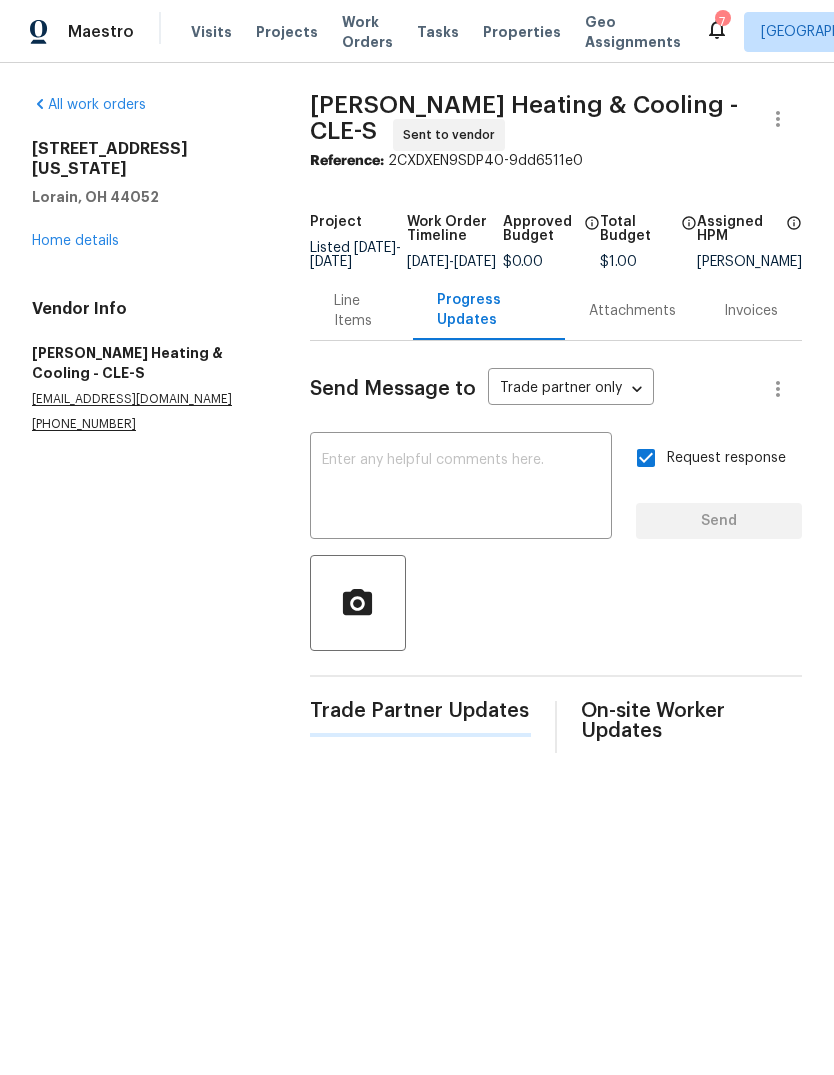 scroll, scrollTop: 0, scrollLeft: 0, axis: both 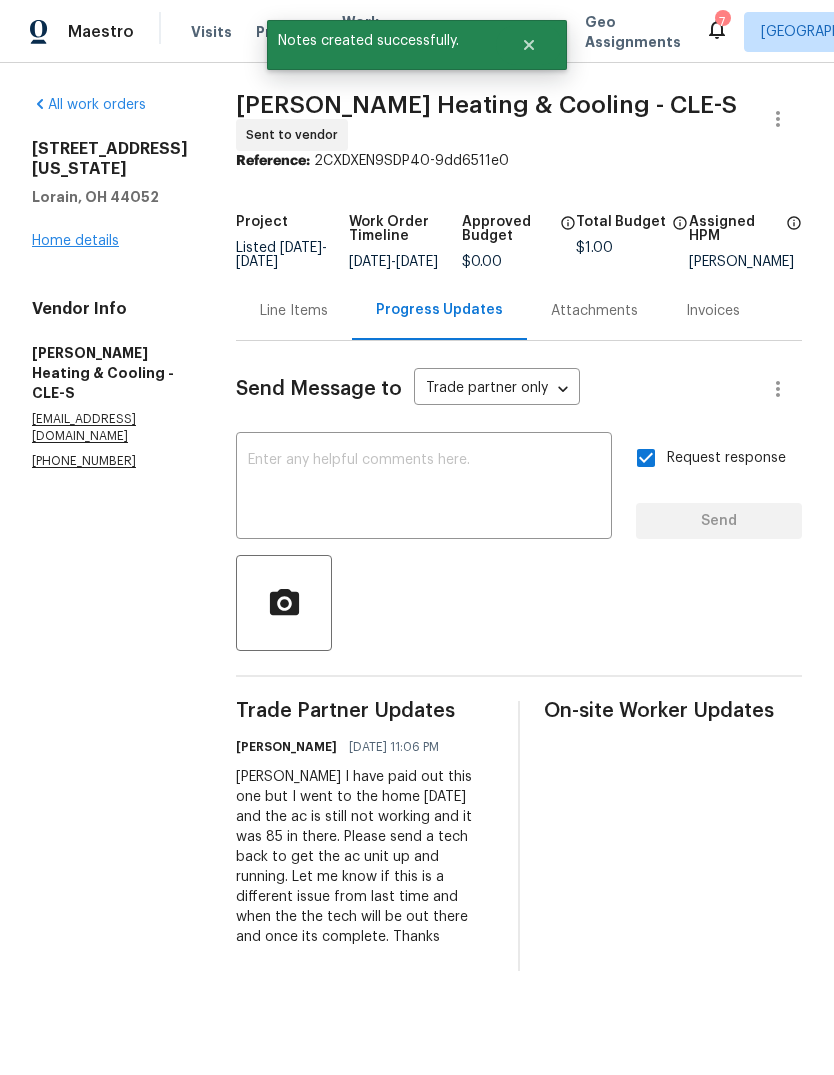 click on "Home details" at bounding box center (75, 241) 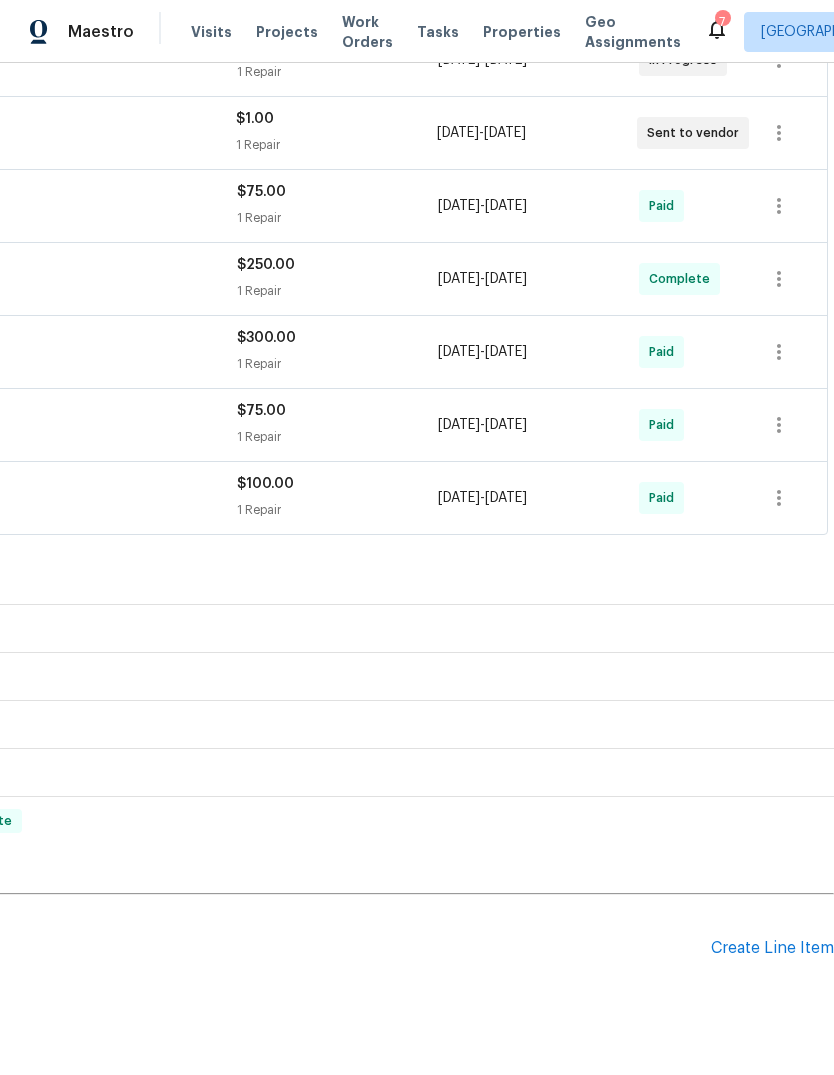 scroll, scrollTop: 496, scrollLeft: 296, axis: both 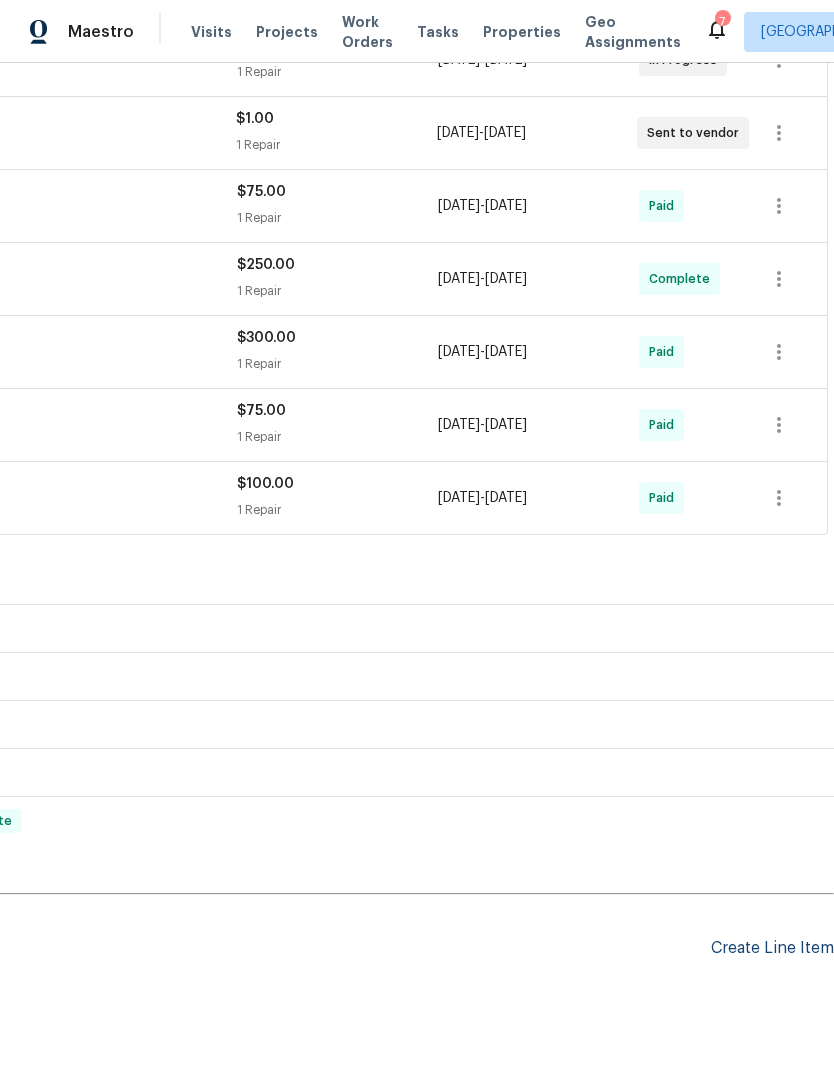click on "Create Line Item" at bounding box center (772, 948) 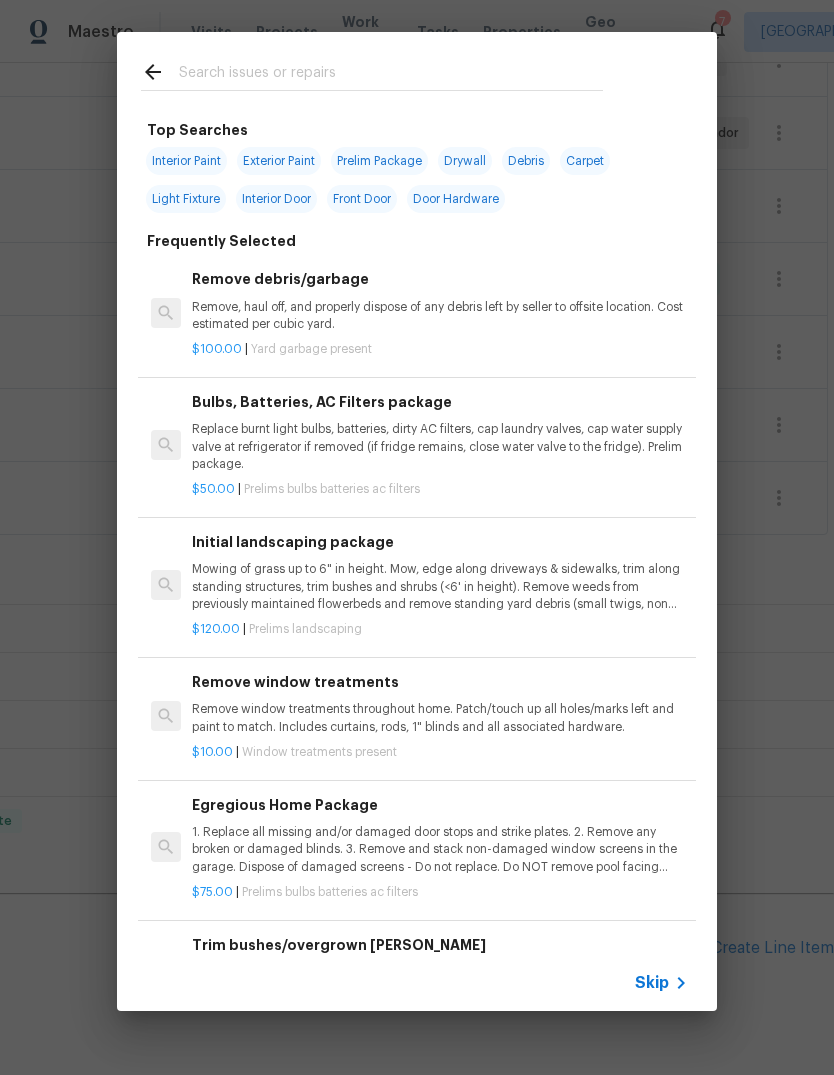 click at bounding box center [372, 71] 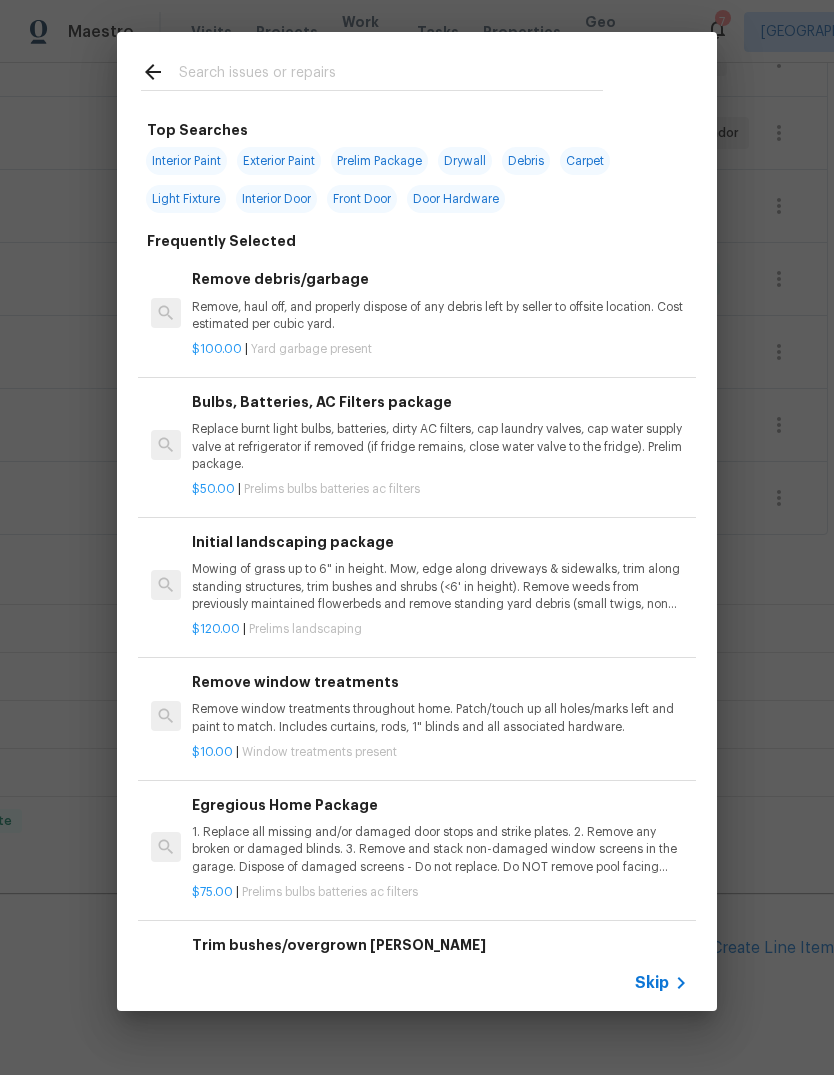 click at bounding box center (391, 75) 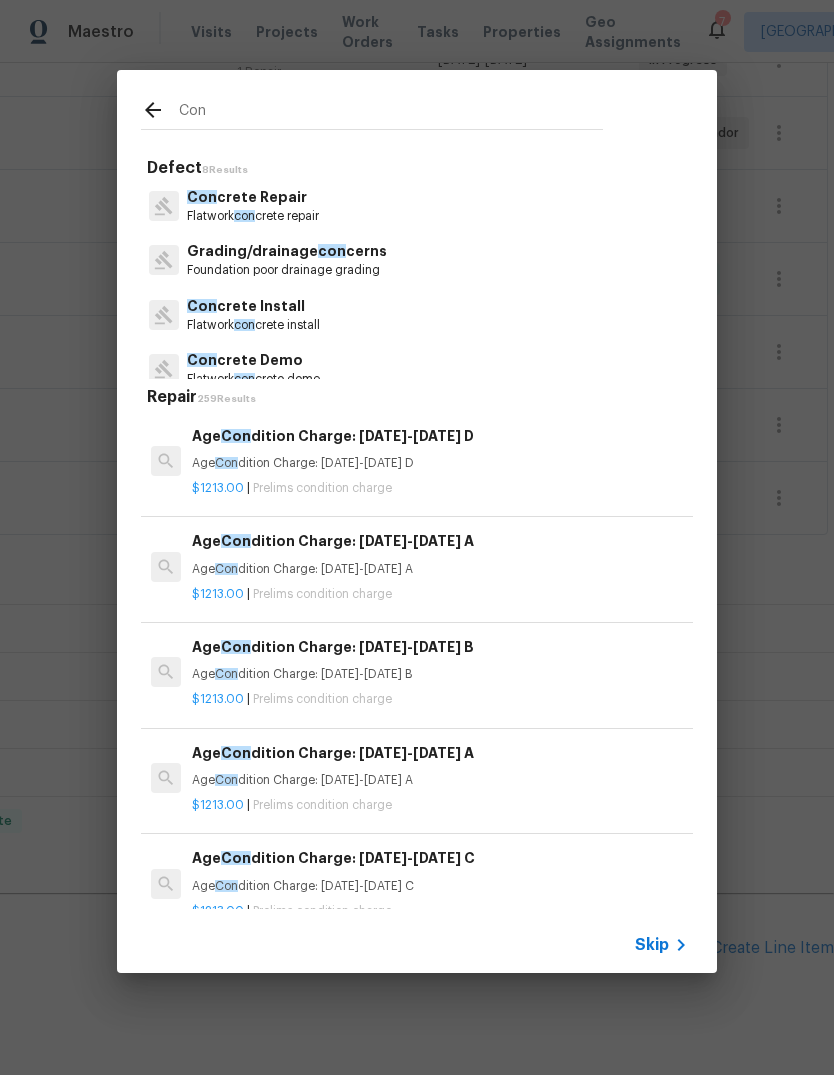 type on "Con" 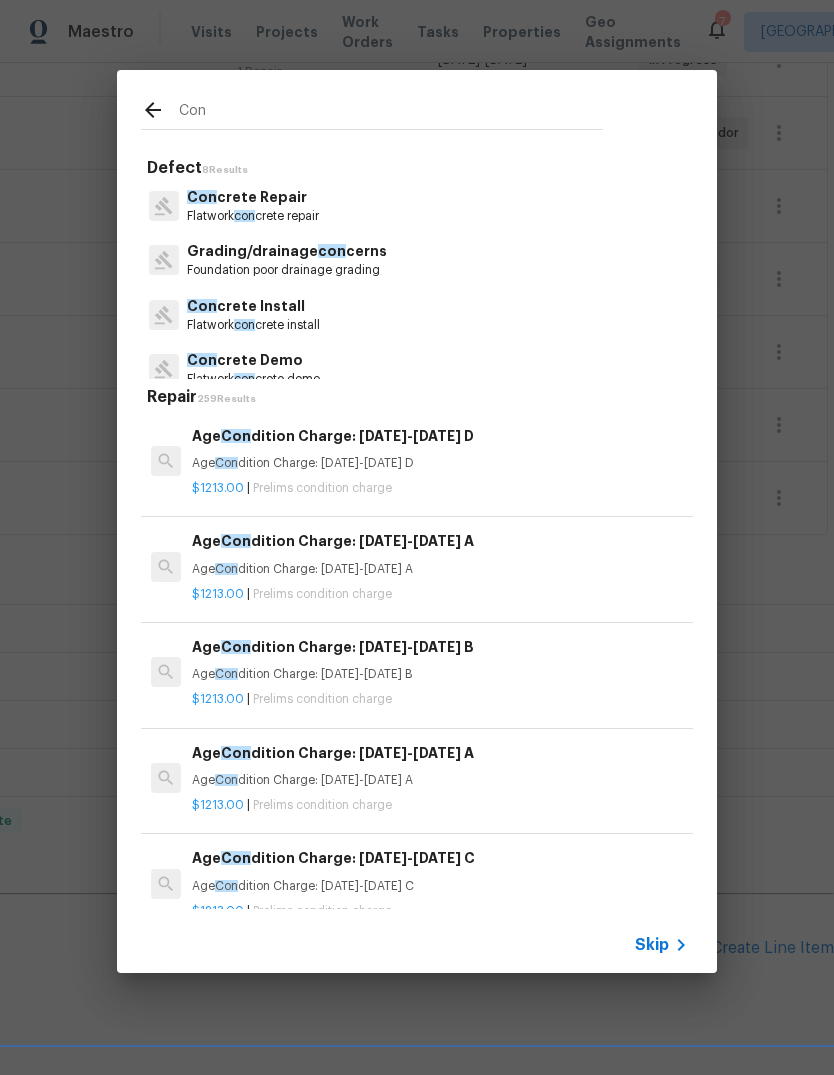 click on "Con crete Repair Flatwork  con crete repair" at bounding box center [417, 206] 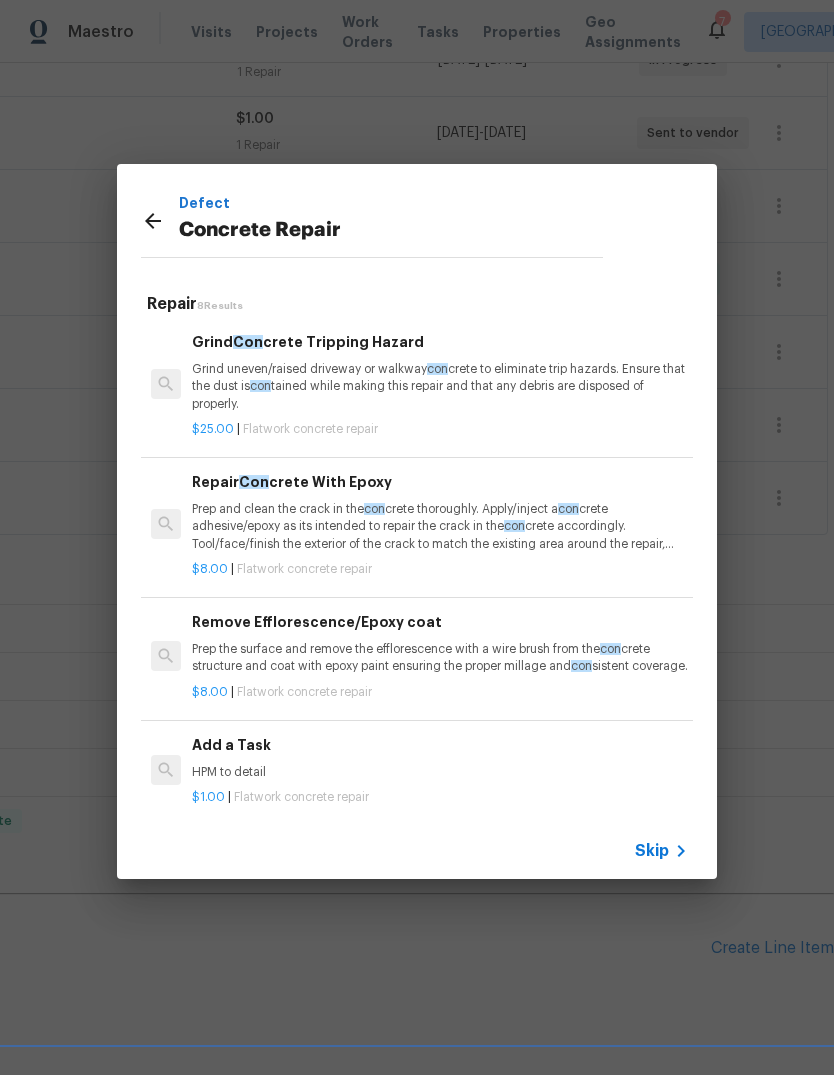 click on "HPM to detail" at bounding box center (440, 772) 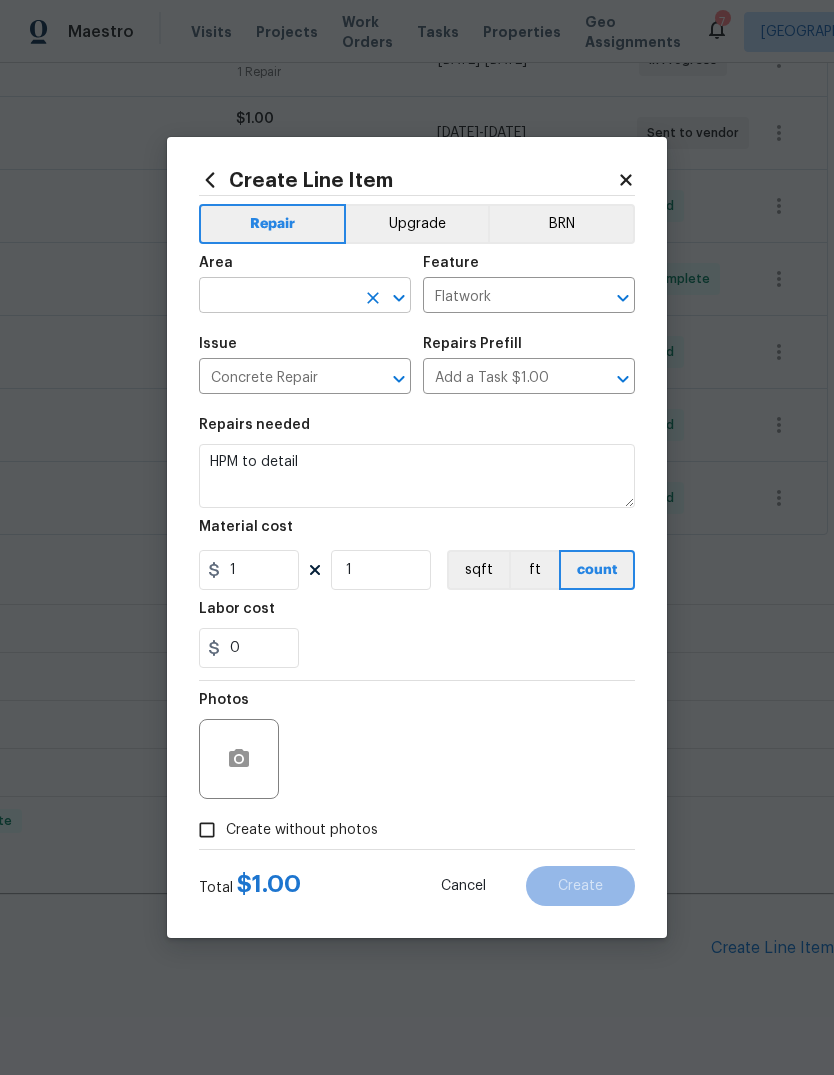 click at bounding box center [277, 297] 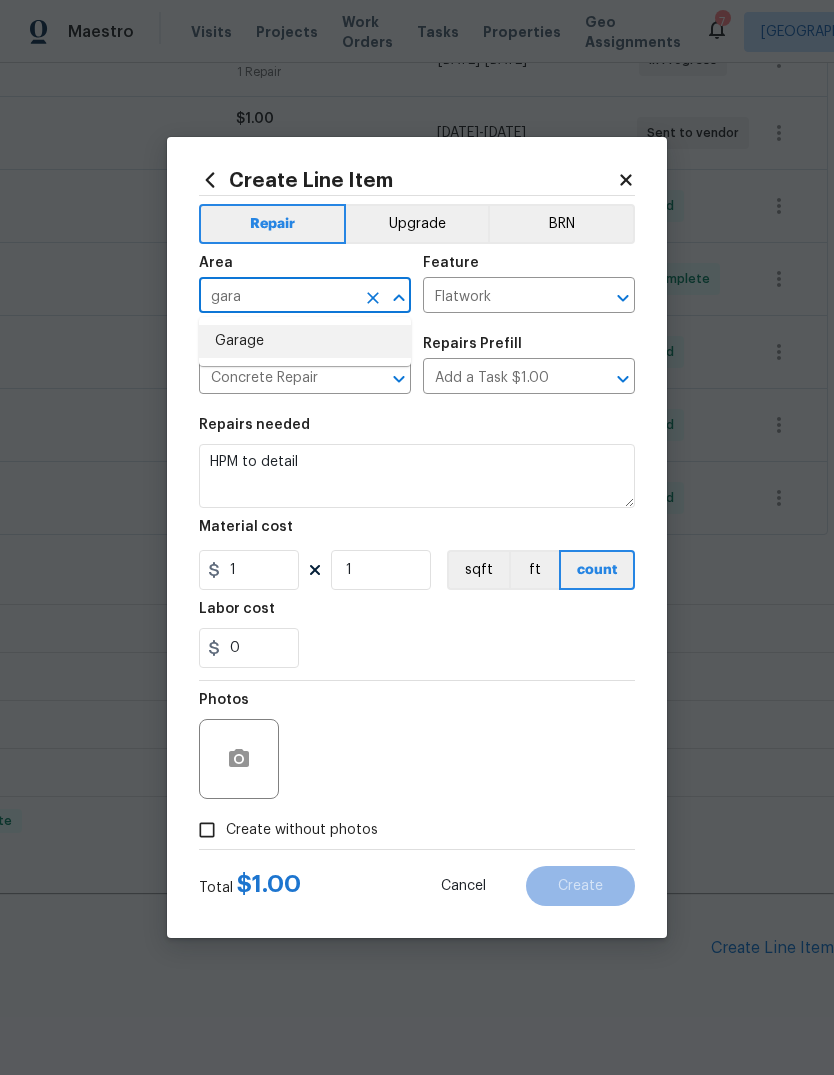 click on "Garage" at bounding box center (305, 341) 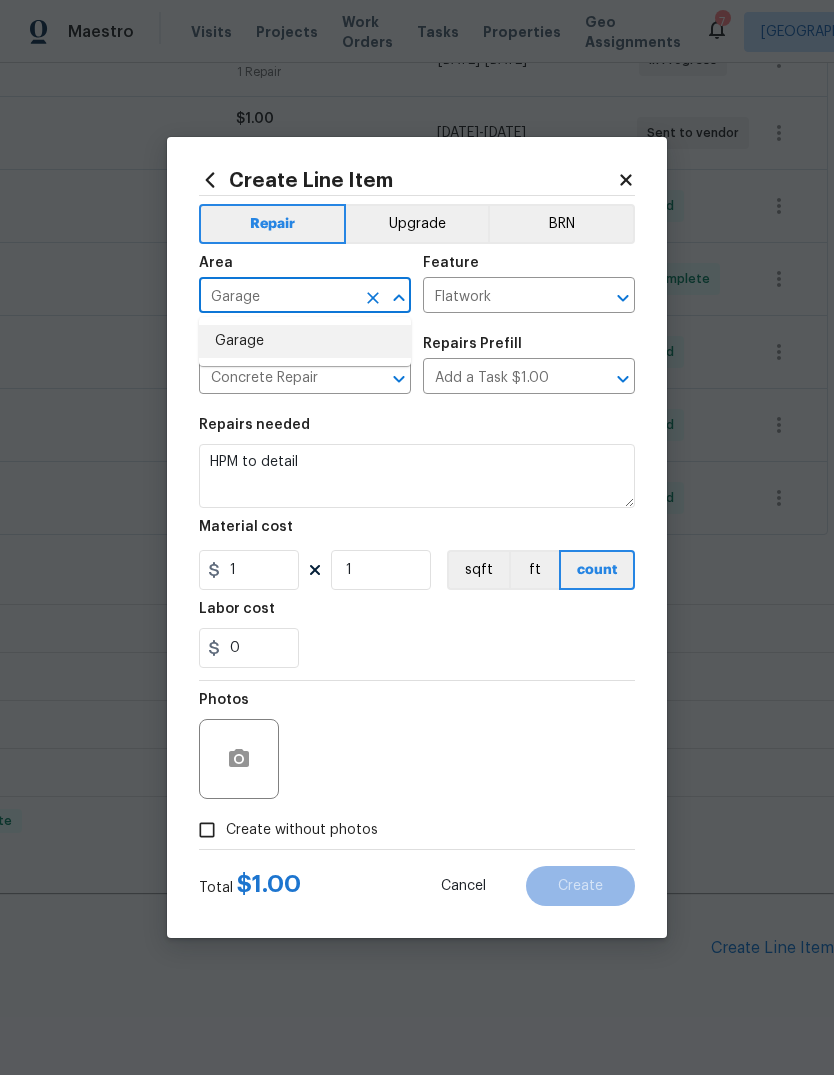 click on "Issue" at bounding box center [305, 350] 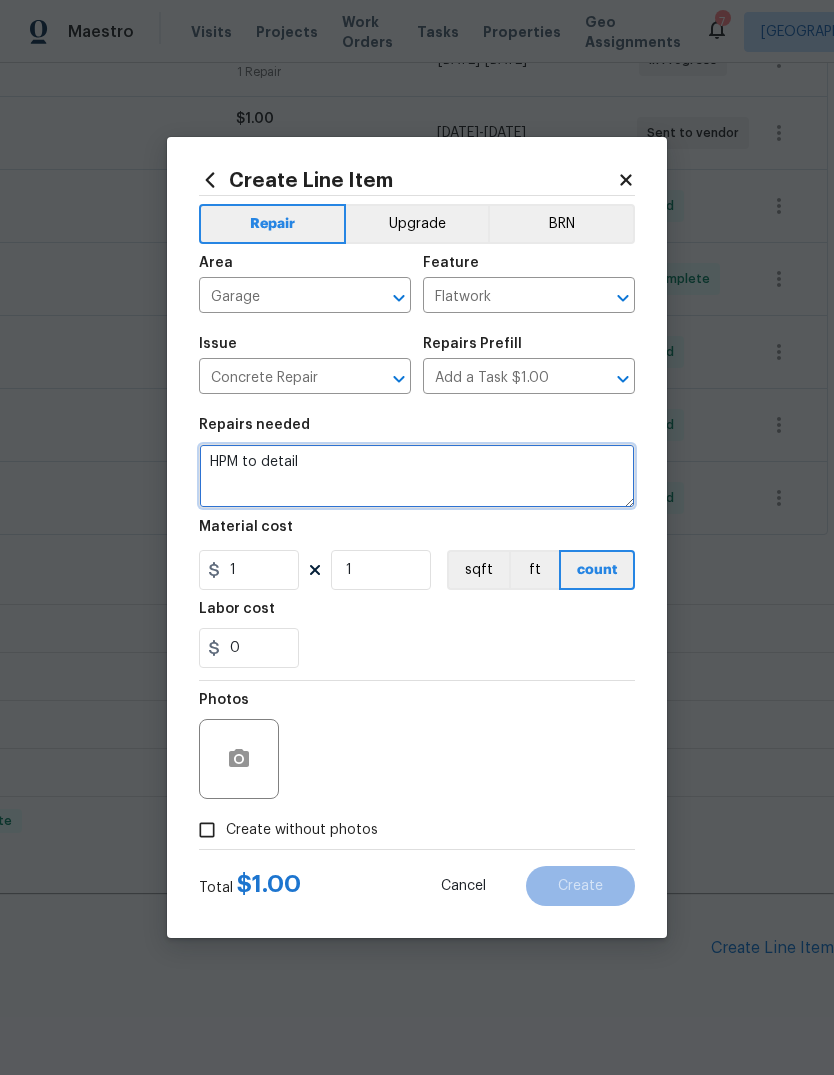 click on "HPM to detail" at bounding box center [417, 476] 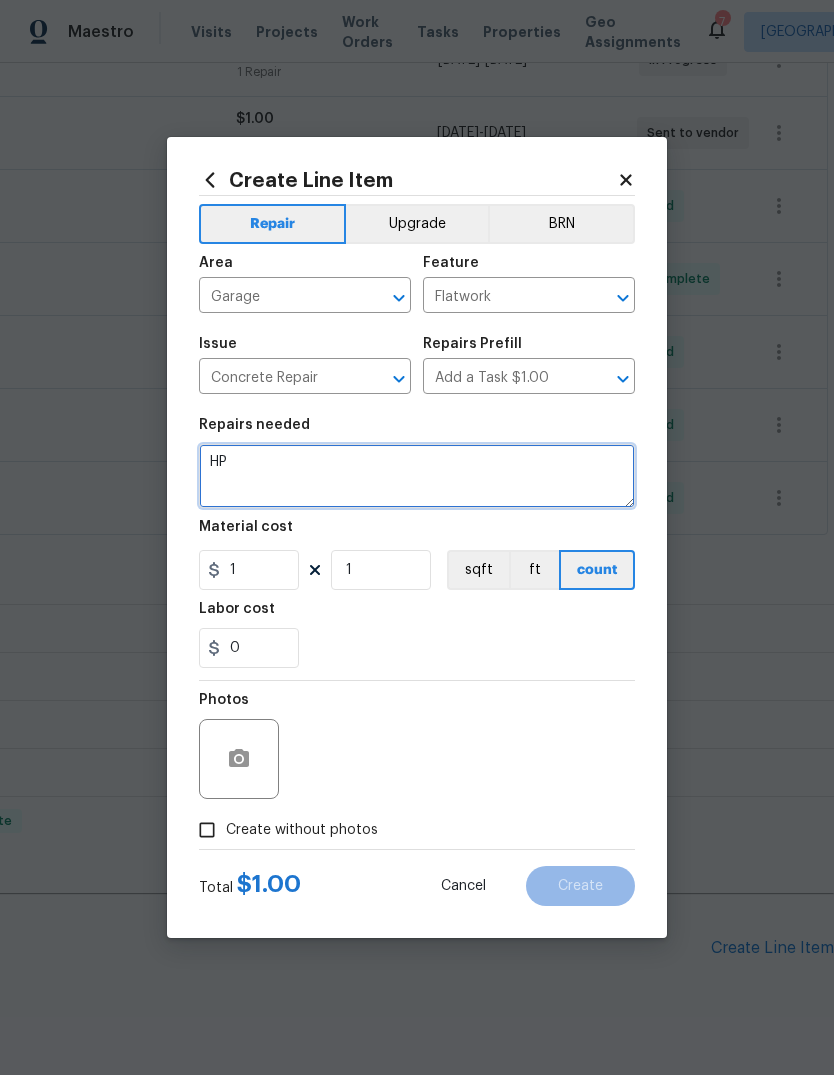 type on "H" 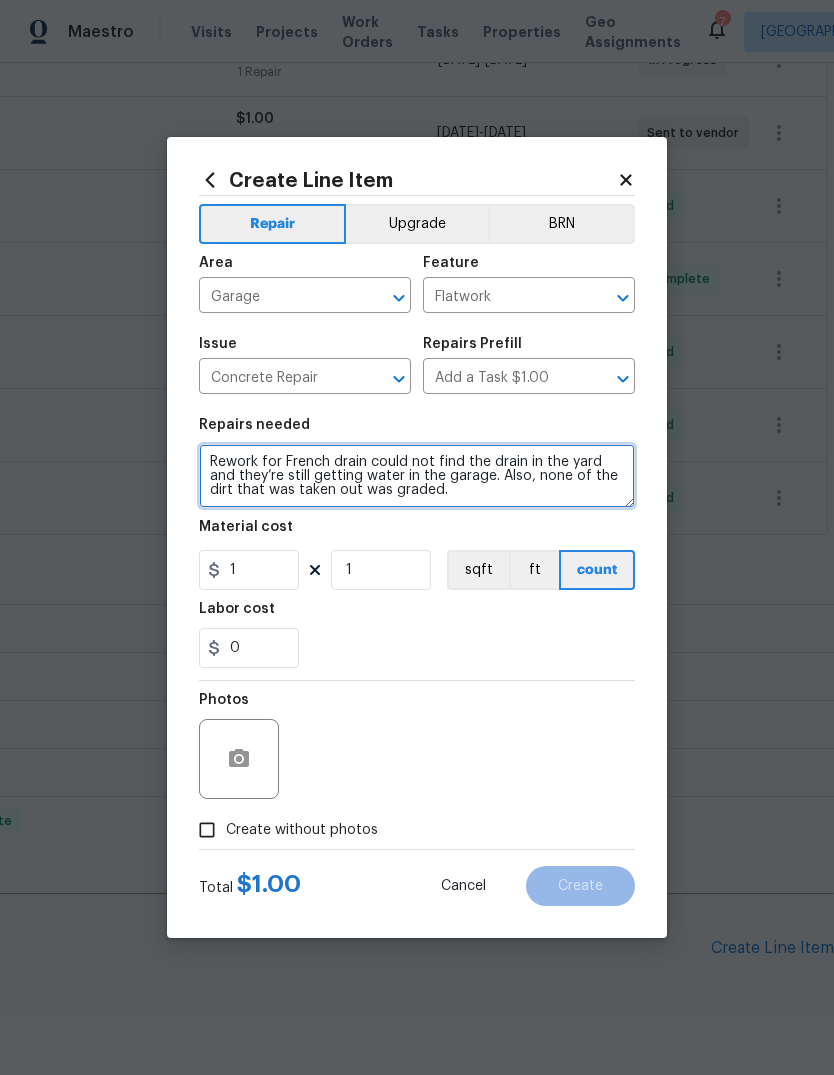 type on "Rework for French drain could not find the drain in the yard and they’re still getting water in the garage. Also, none of the dirt that was taken out was graded." 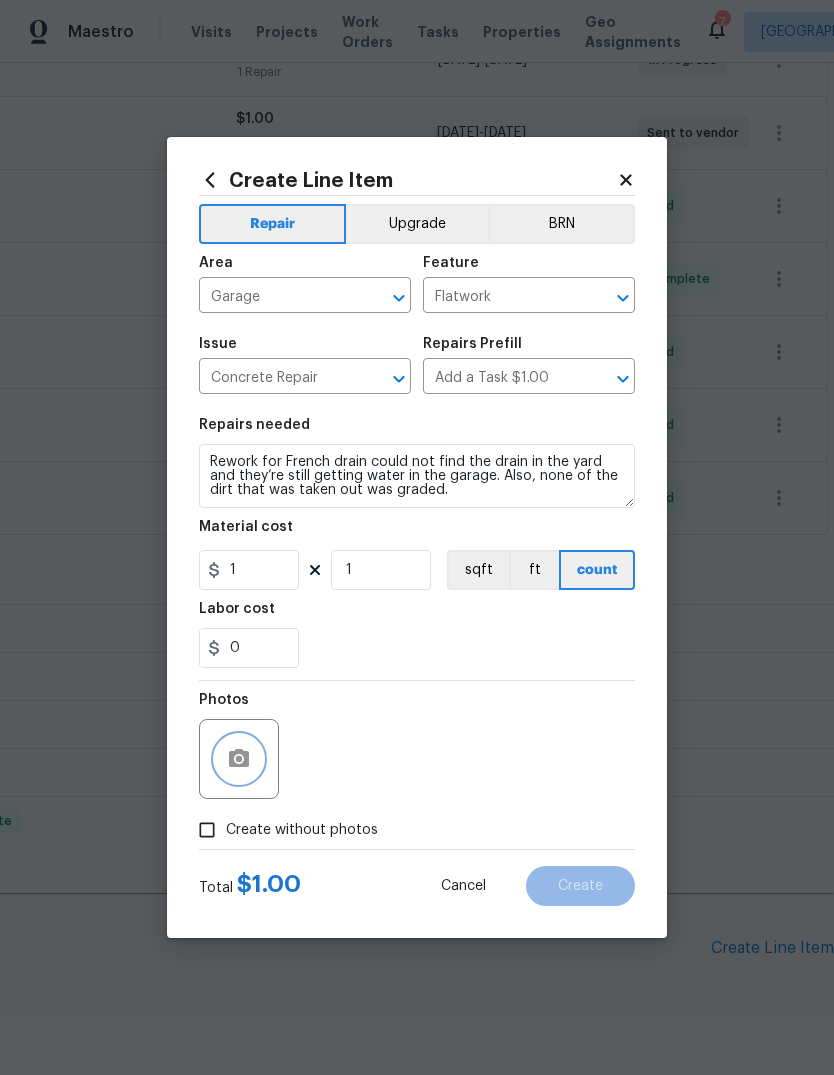 click at bounding box center (239, 759) 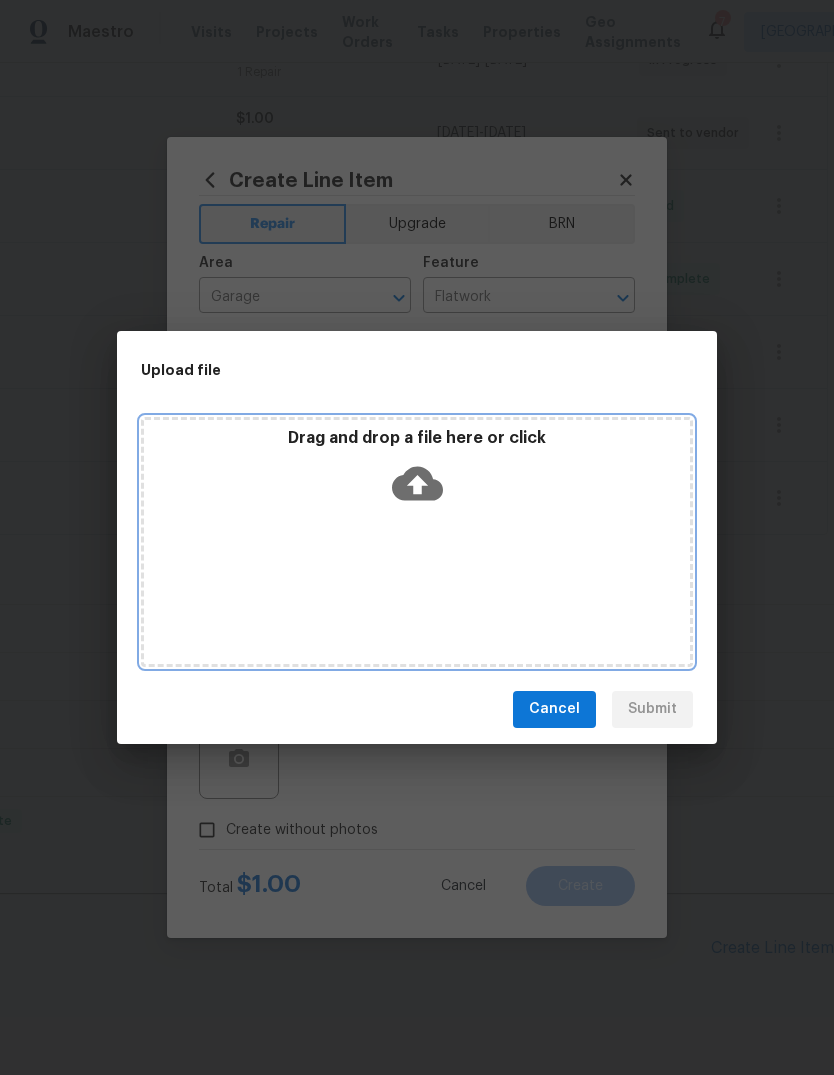 click 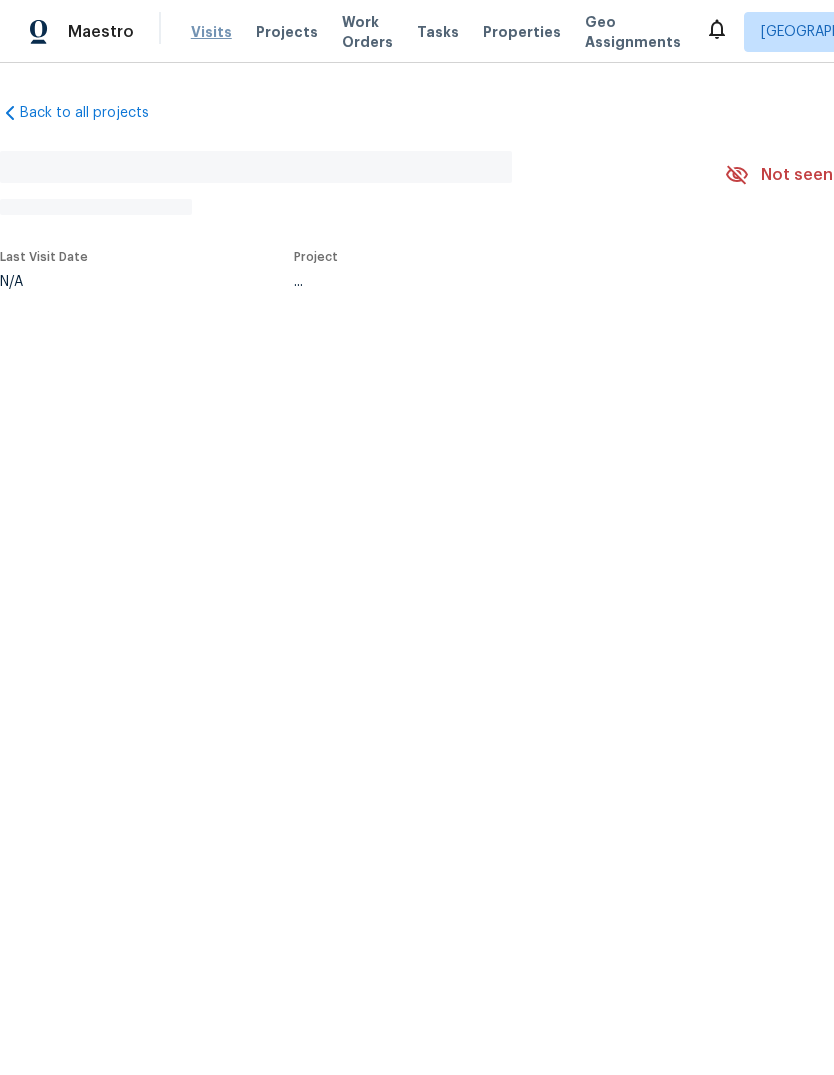 scroll, scrollTop: 0, scrollLeft: 0, axis: both 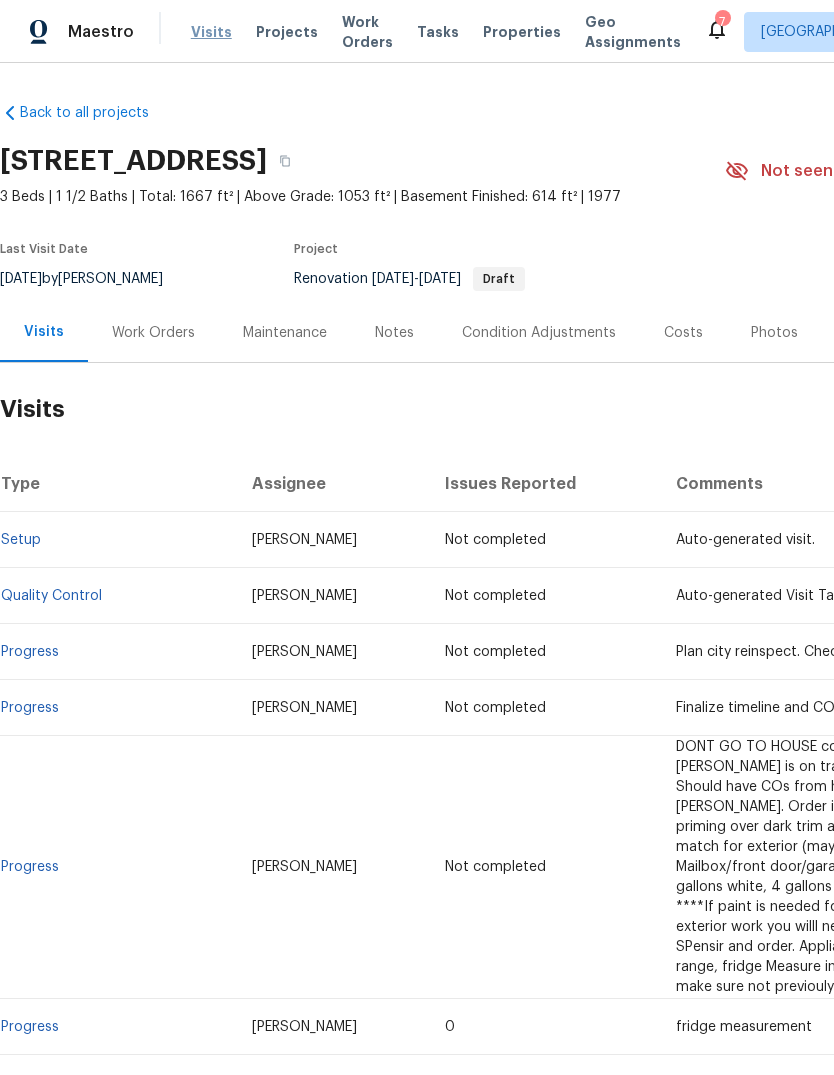 click on "Visits" at bounding box center [211, 32] 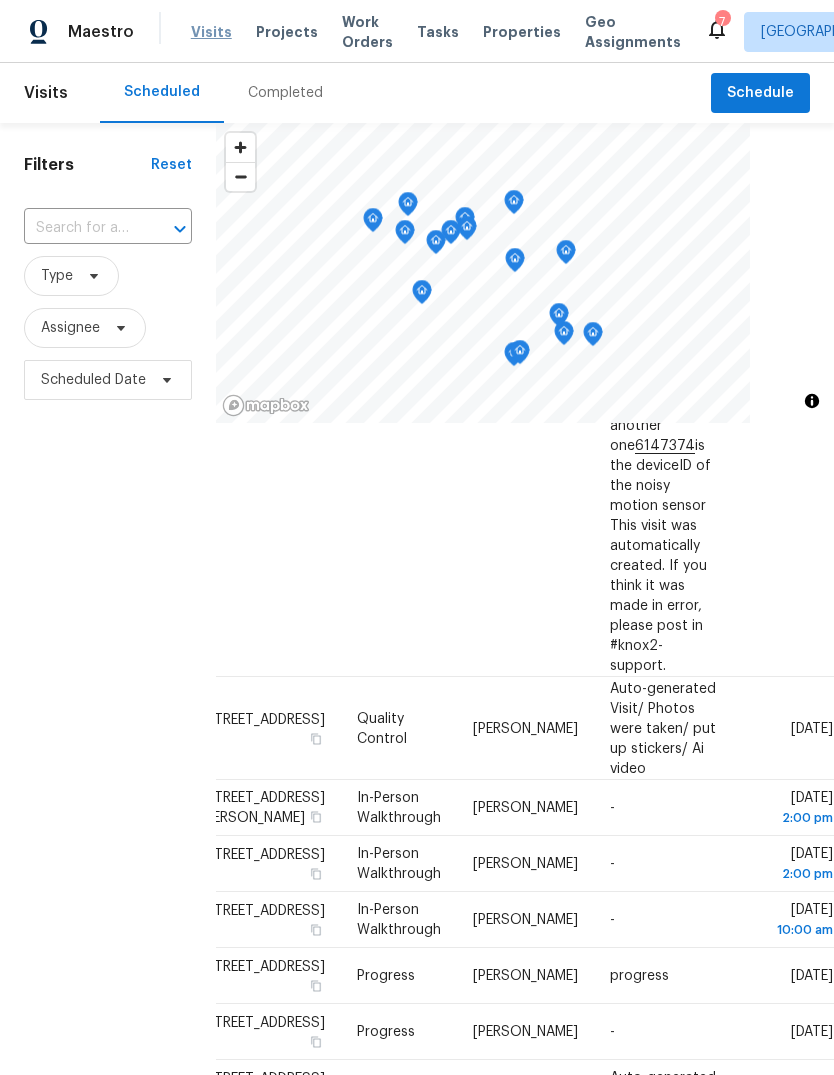 scroll, scrollTop: 1572, scrollLeft: 162, axis: both 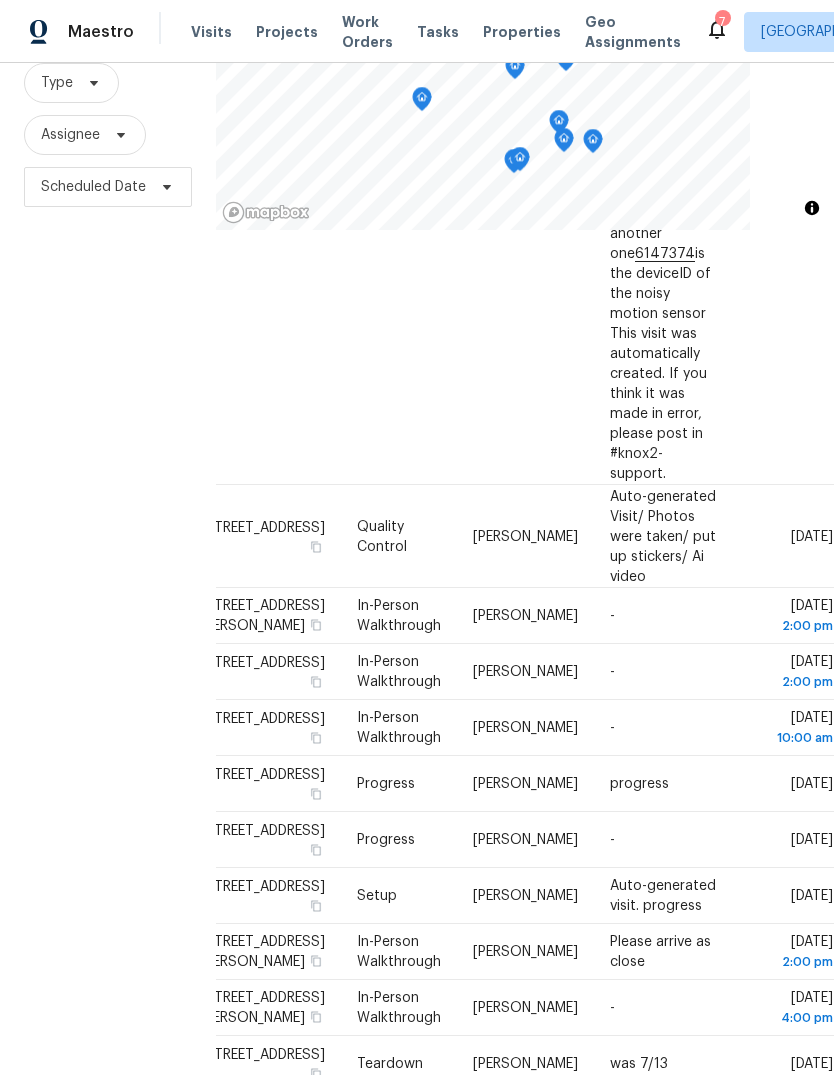 click on "1 - 20 of 71" at bounding box center [484, 1313] 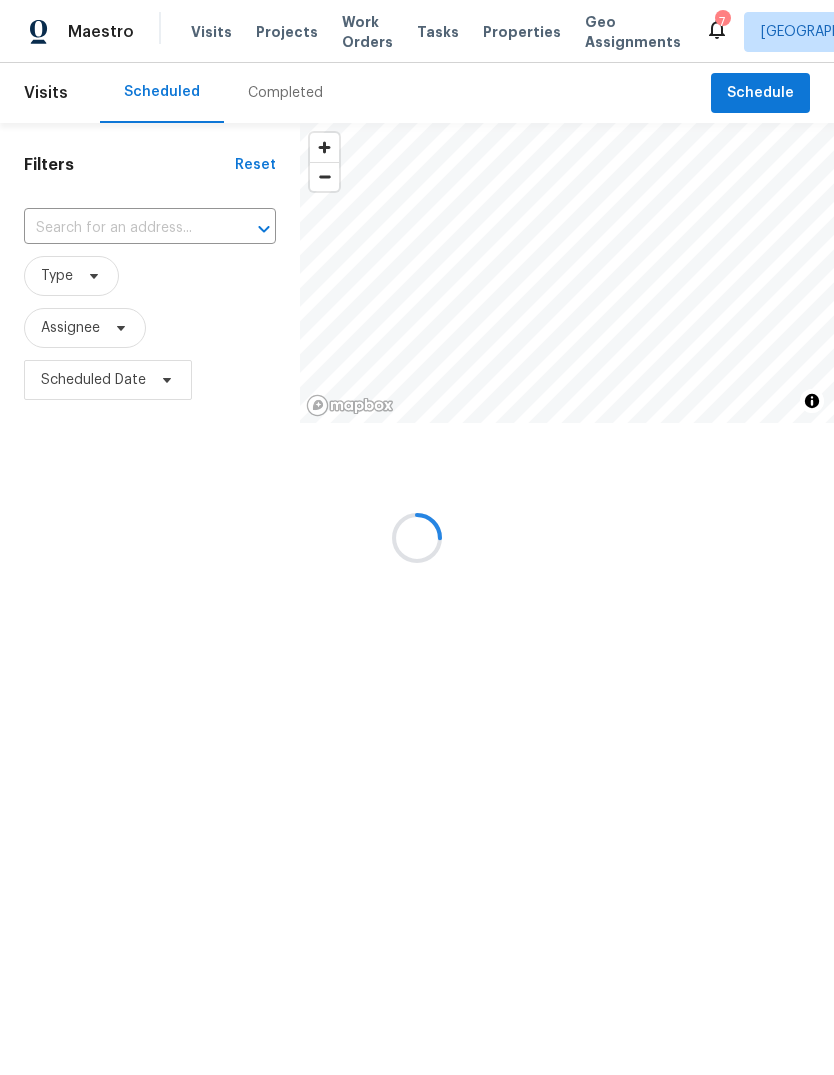 scroll, scrollTop: 0, scrollLeft: 0, axis: both 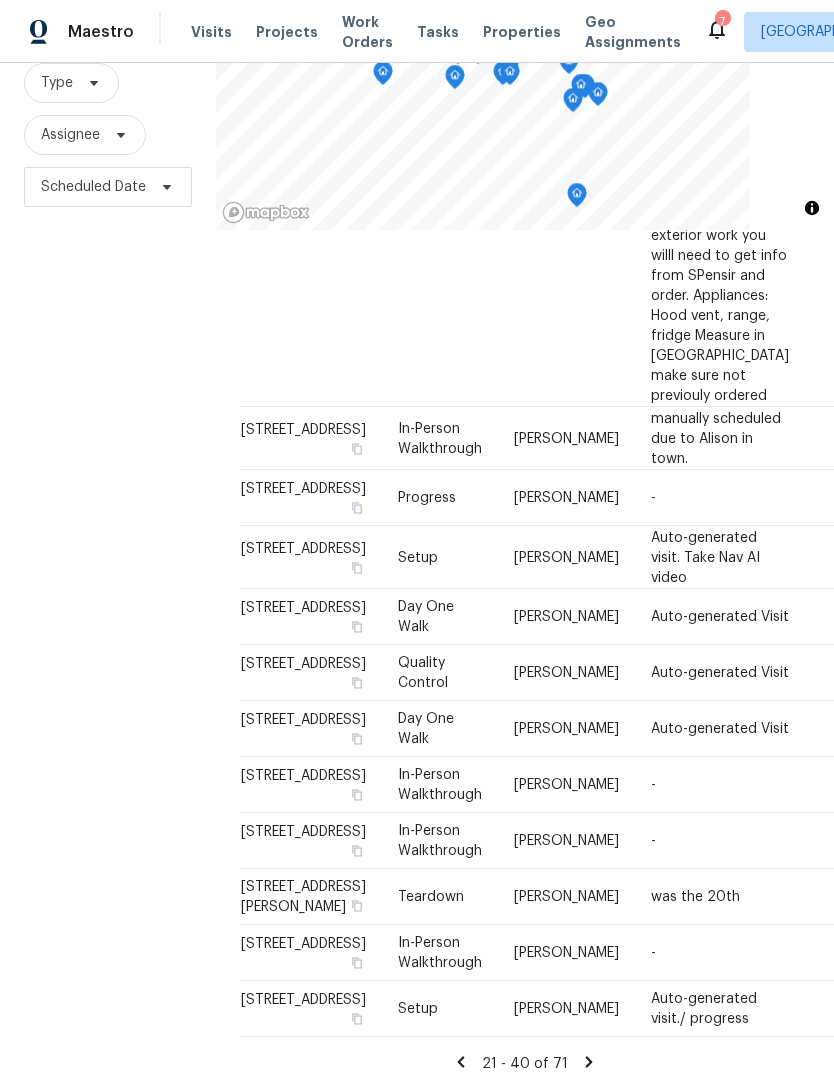 click 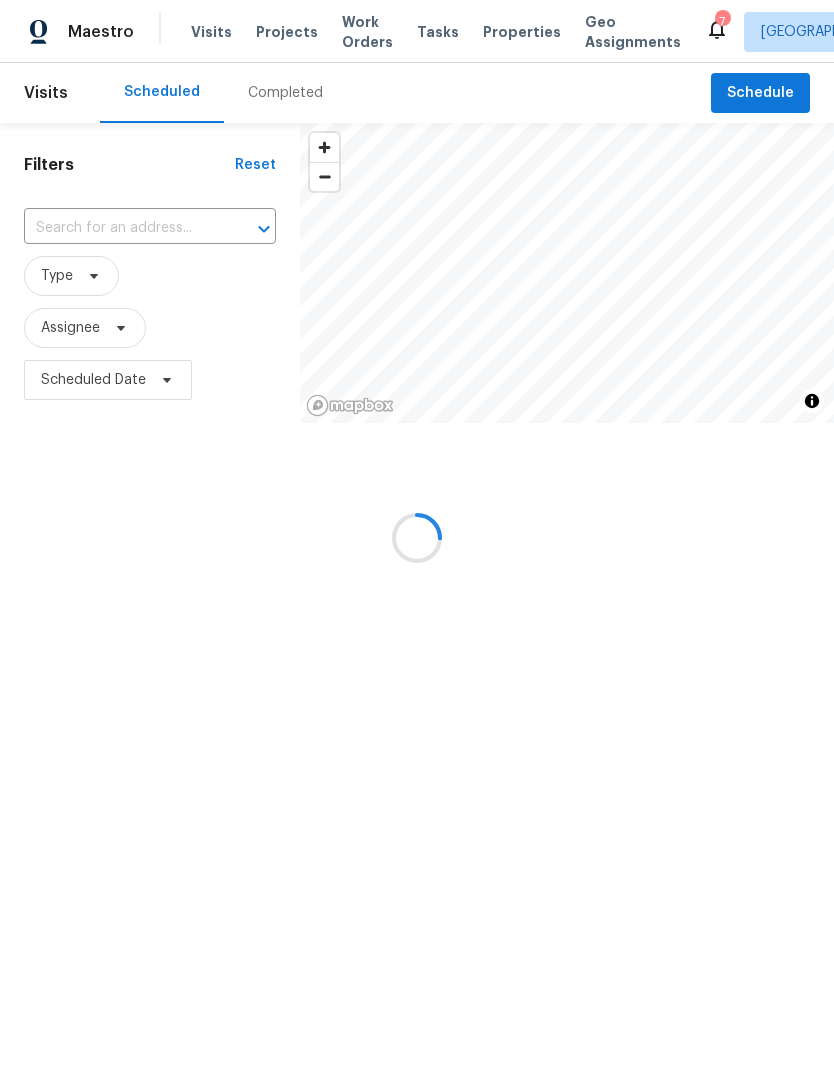scroll, scrollTop: 0, scrollLeft: 0, axis: both 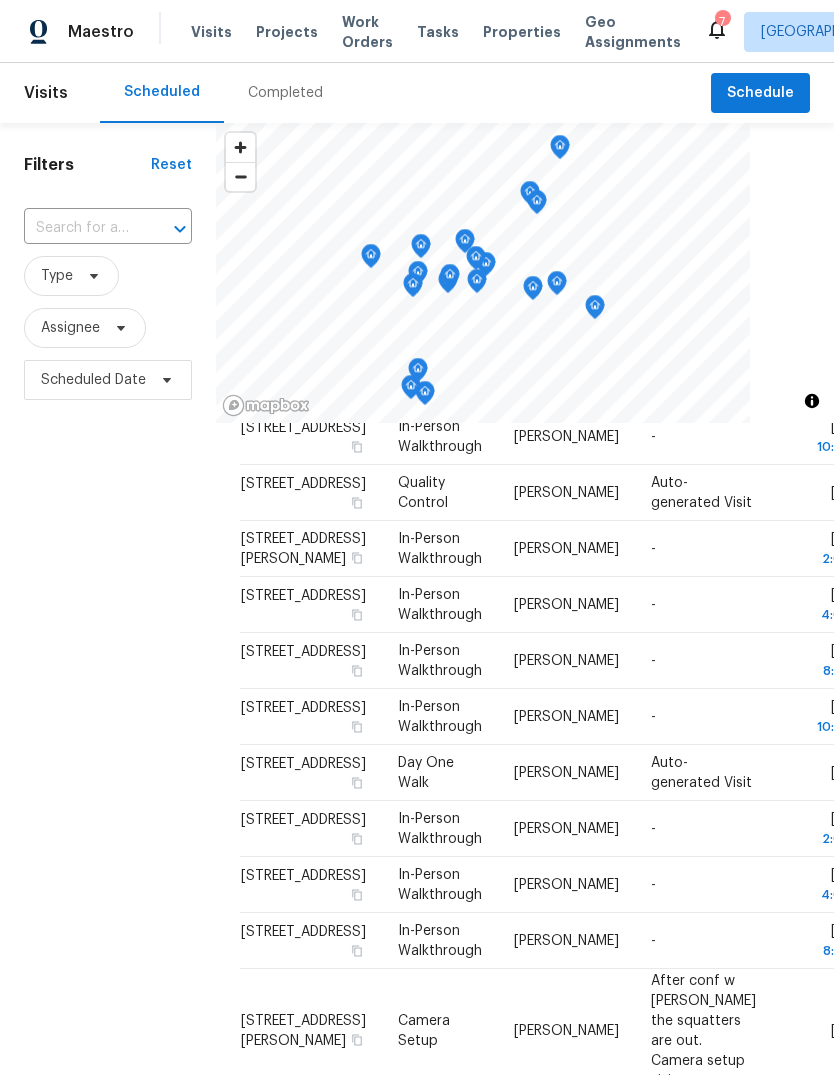 click on "Filters Reset ​ Type Assignee Scheduled Date" at bounding box center (108, 703) 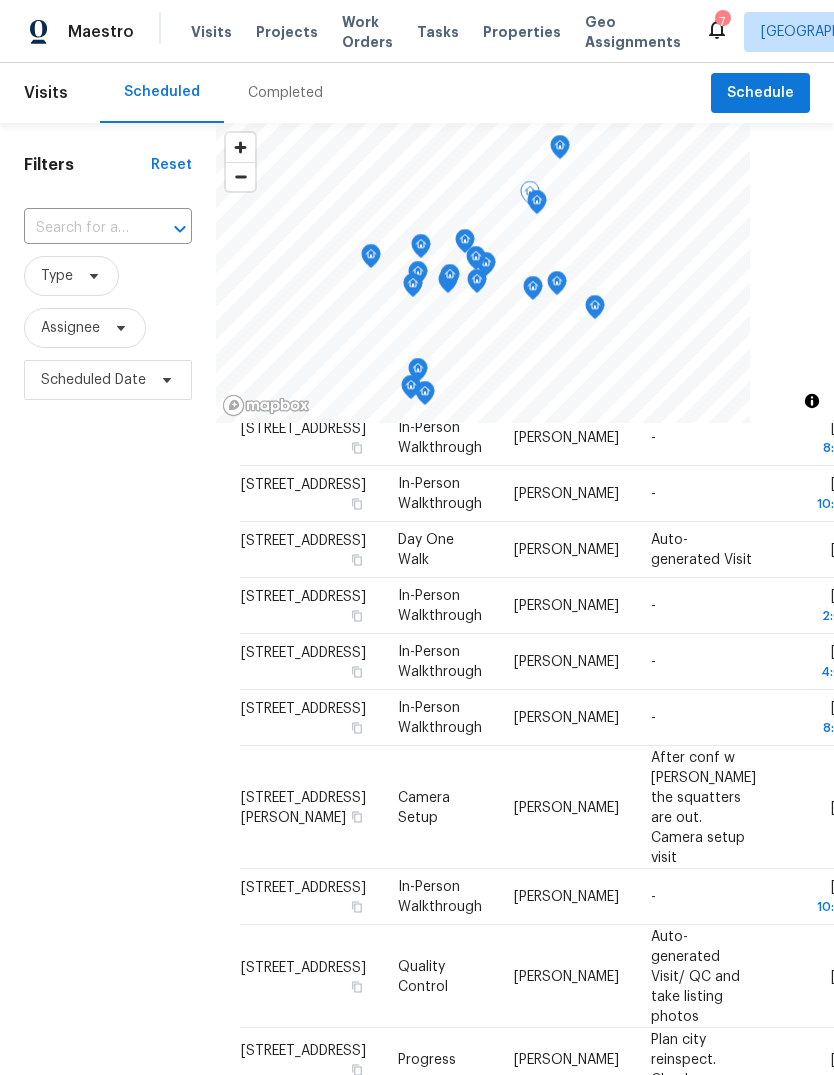 scroll, scrollTop: 840, scrollLeft: 0, axis: vertical 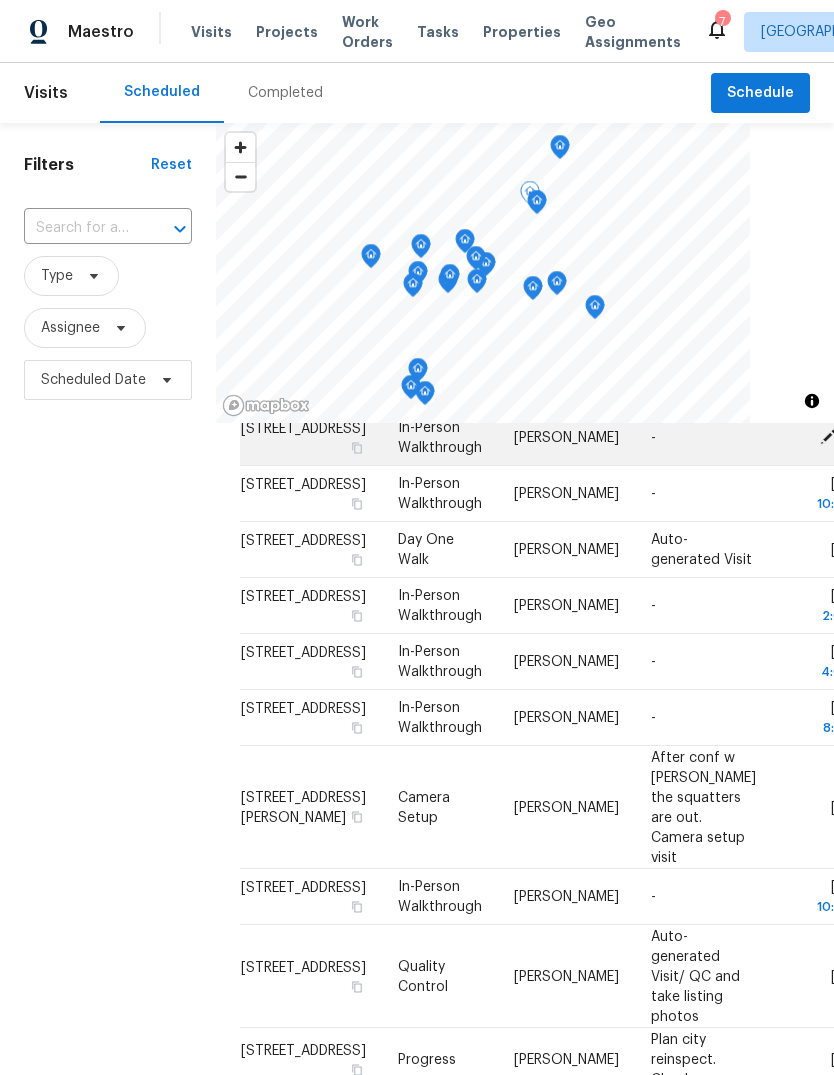 click on "-" at bounding box center [703, 438] 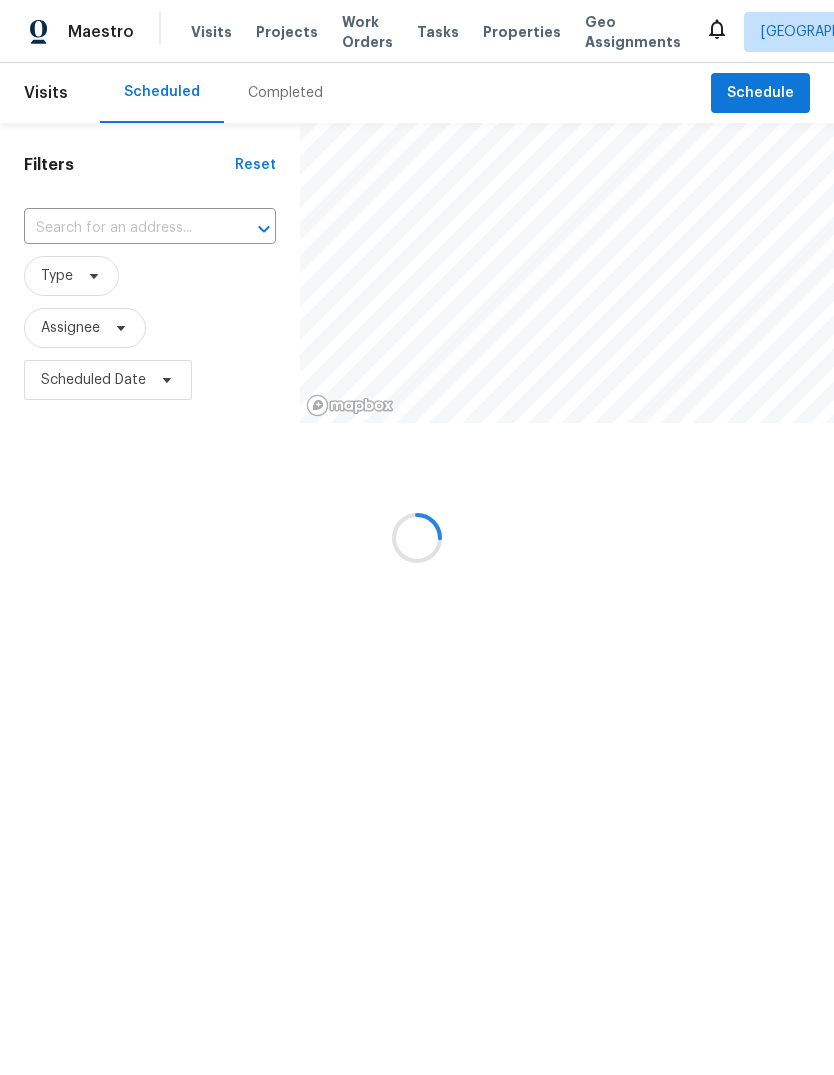 scroll, scrollTop: 0, scrollLeft: 0, axis: both 